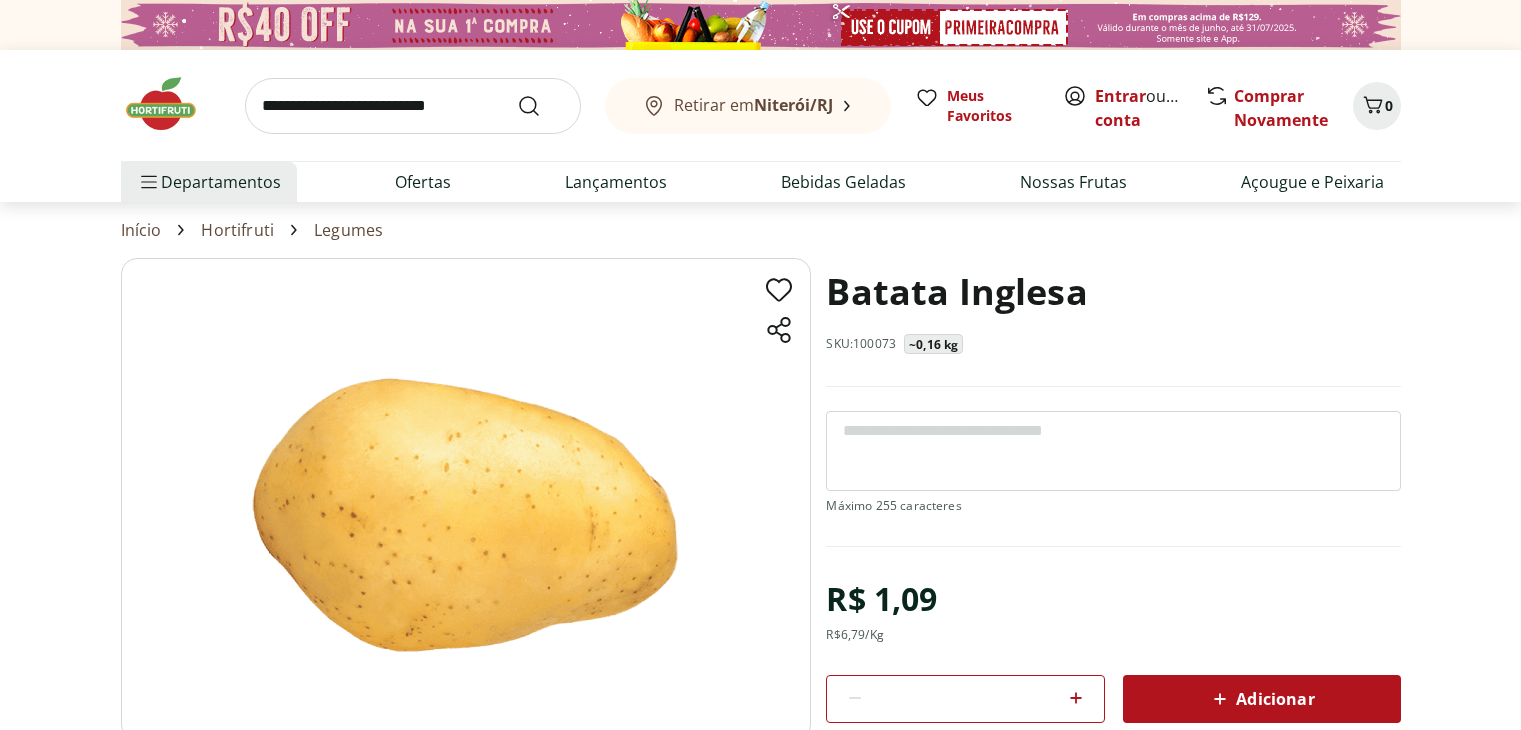 scroll, scrollTop: 0, scrollLeft: 0, axis: both 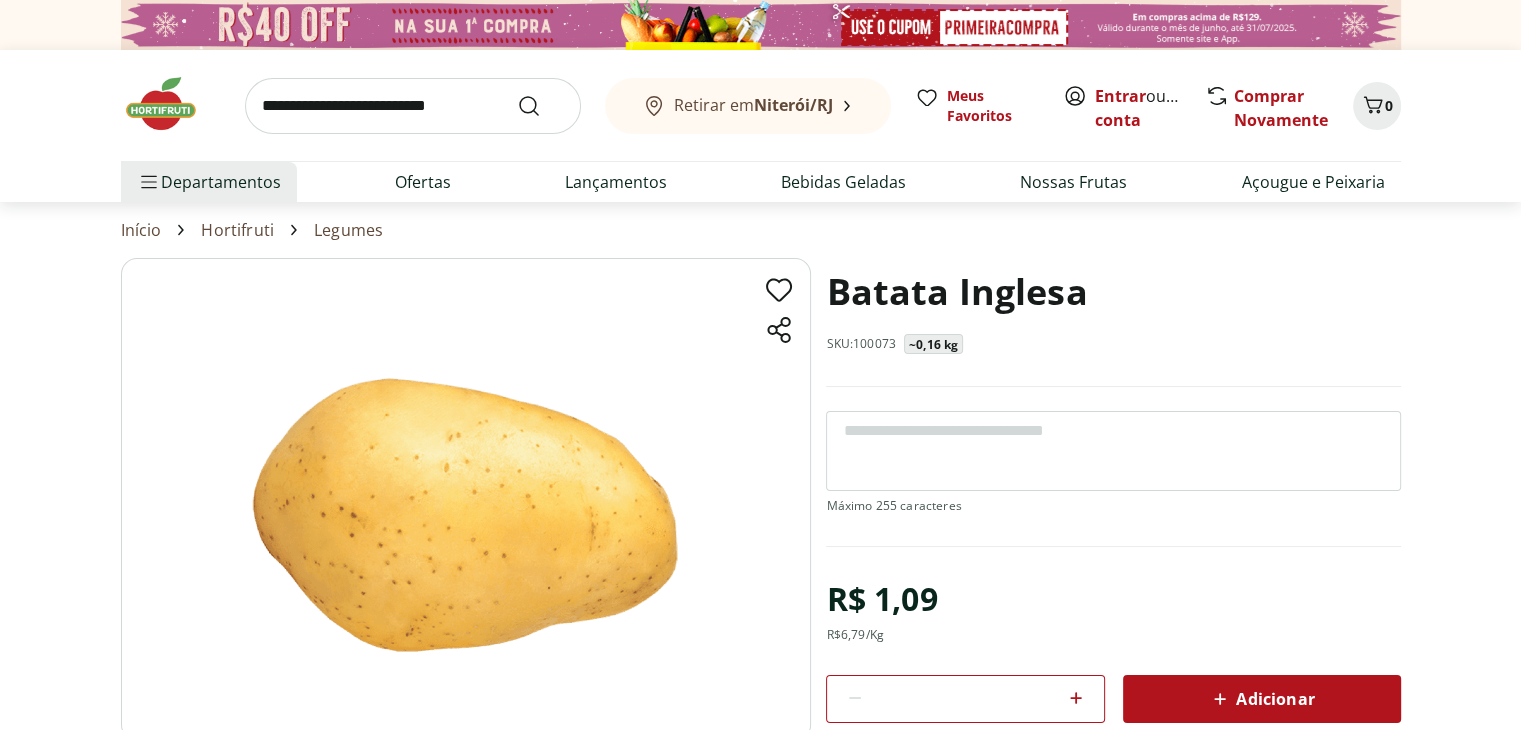 click 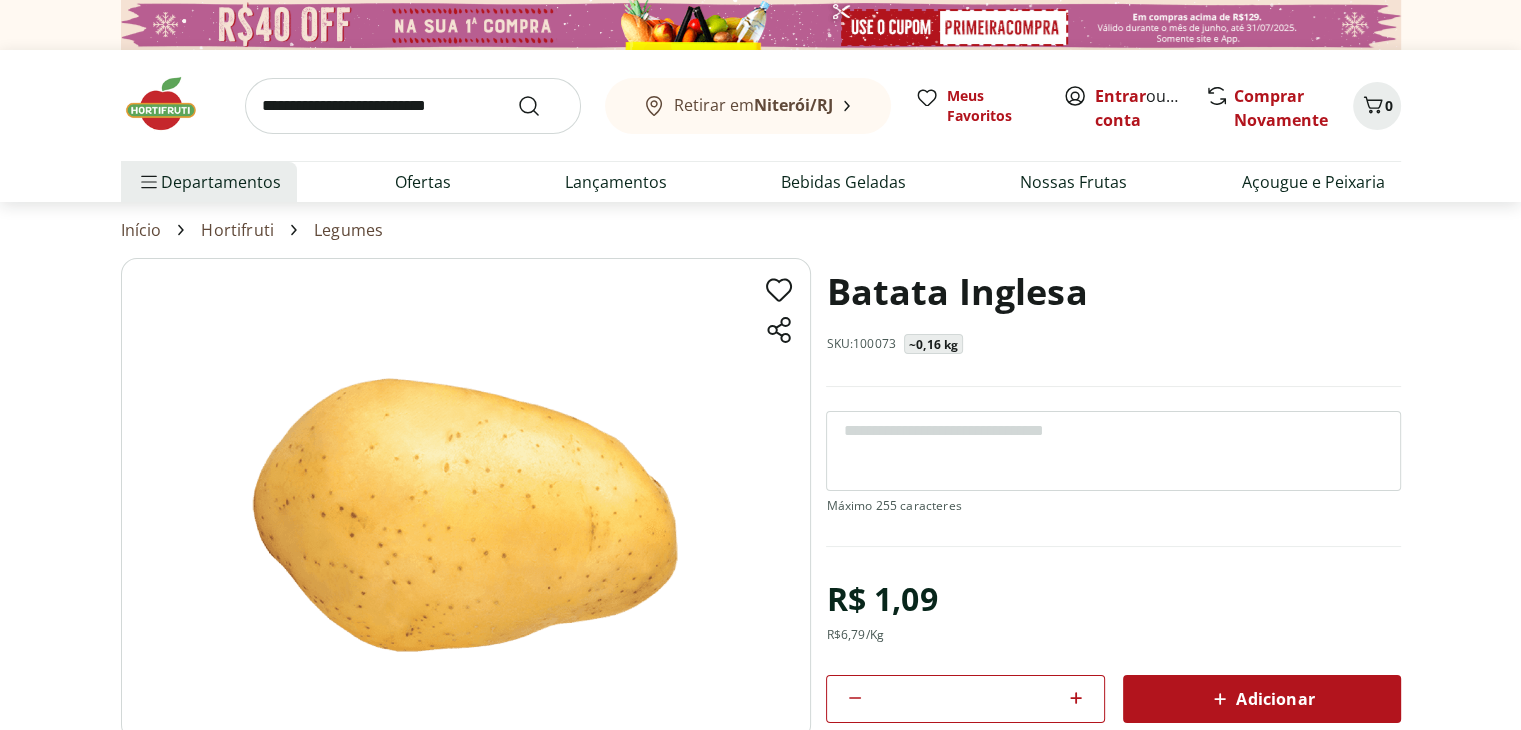 click 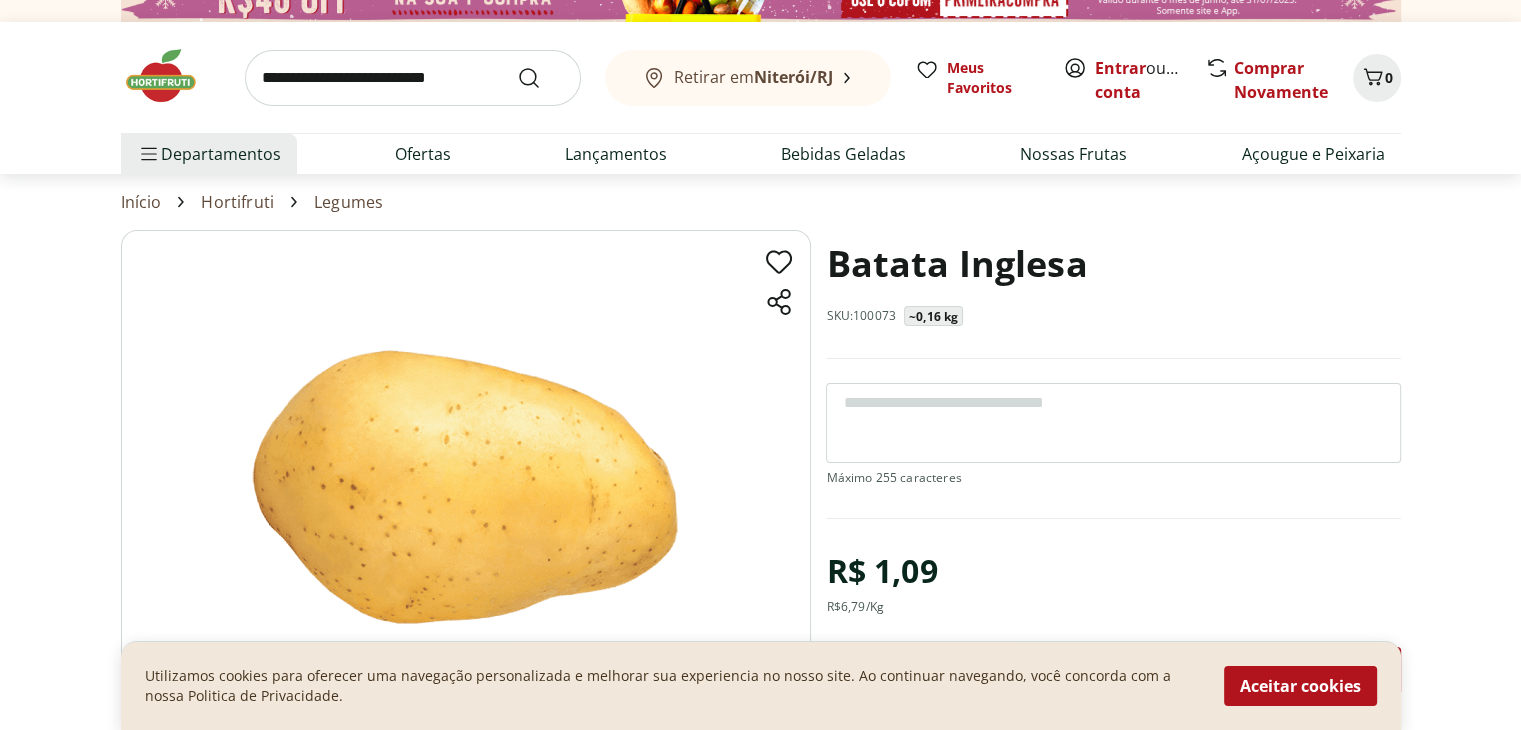 scroll, scrollTop: 220, scrollLeft: 0, axis: vertical 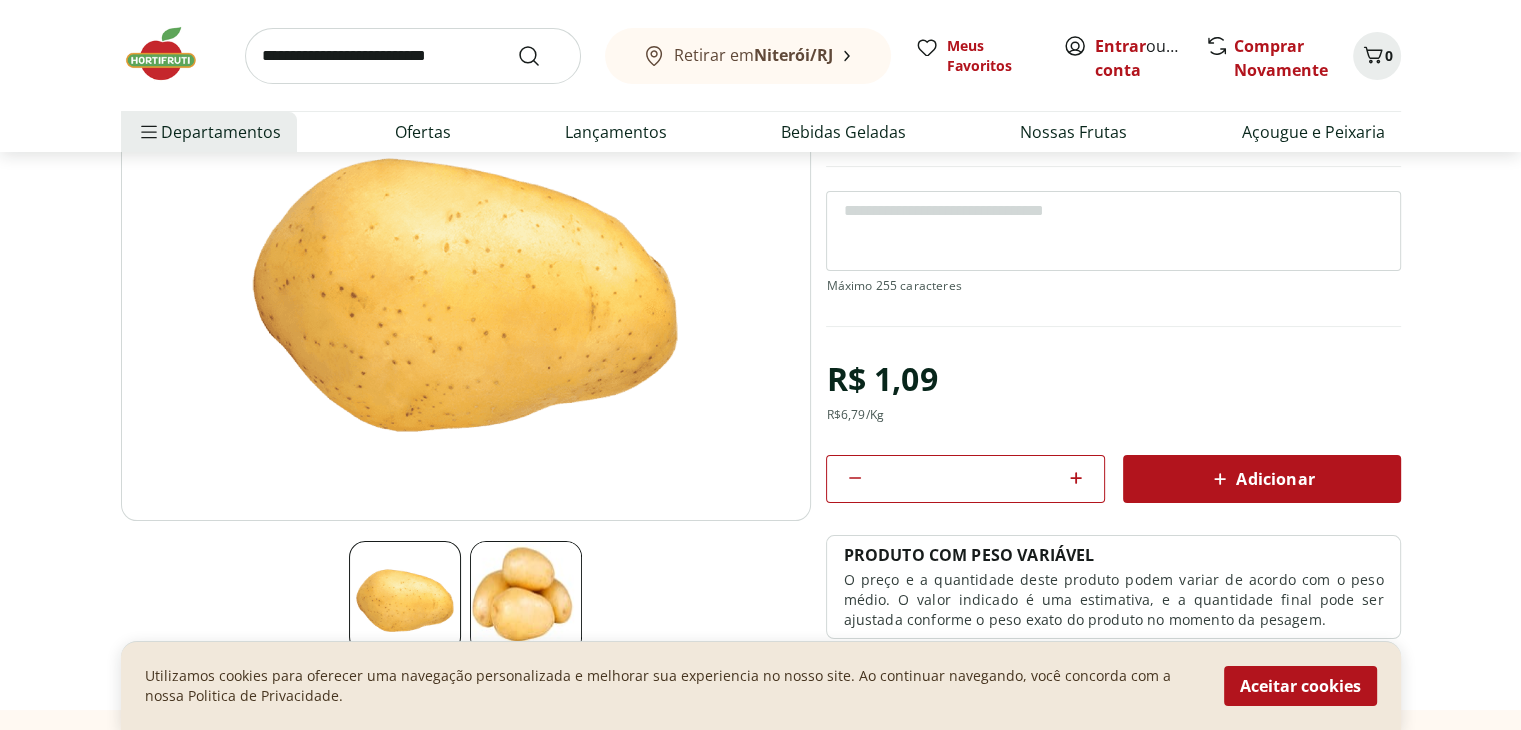 click on "Adicionar" at bounding box center [1261, 479] 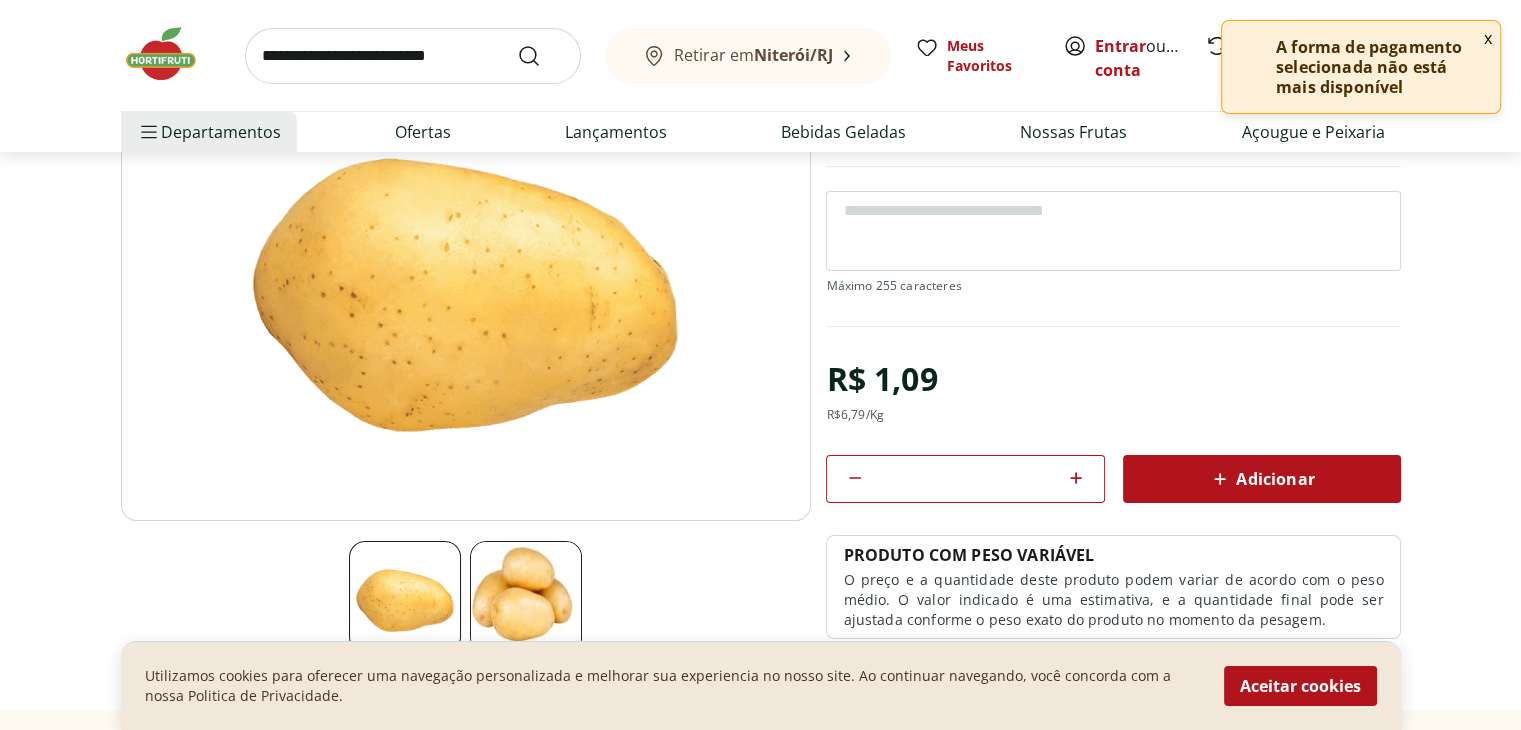 scroll, scrollTop: 0, scrollLeft: 0, axis: both 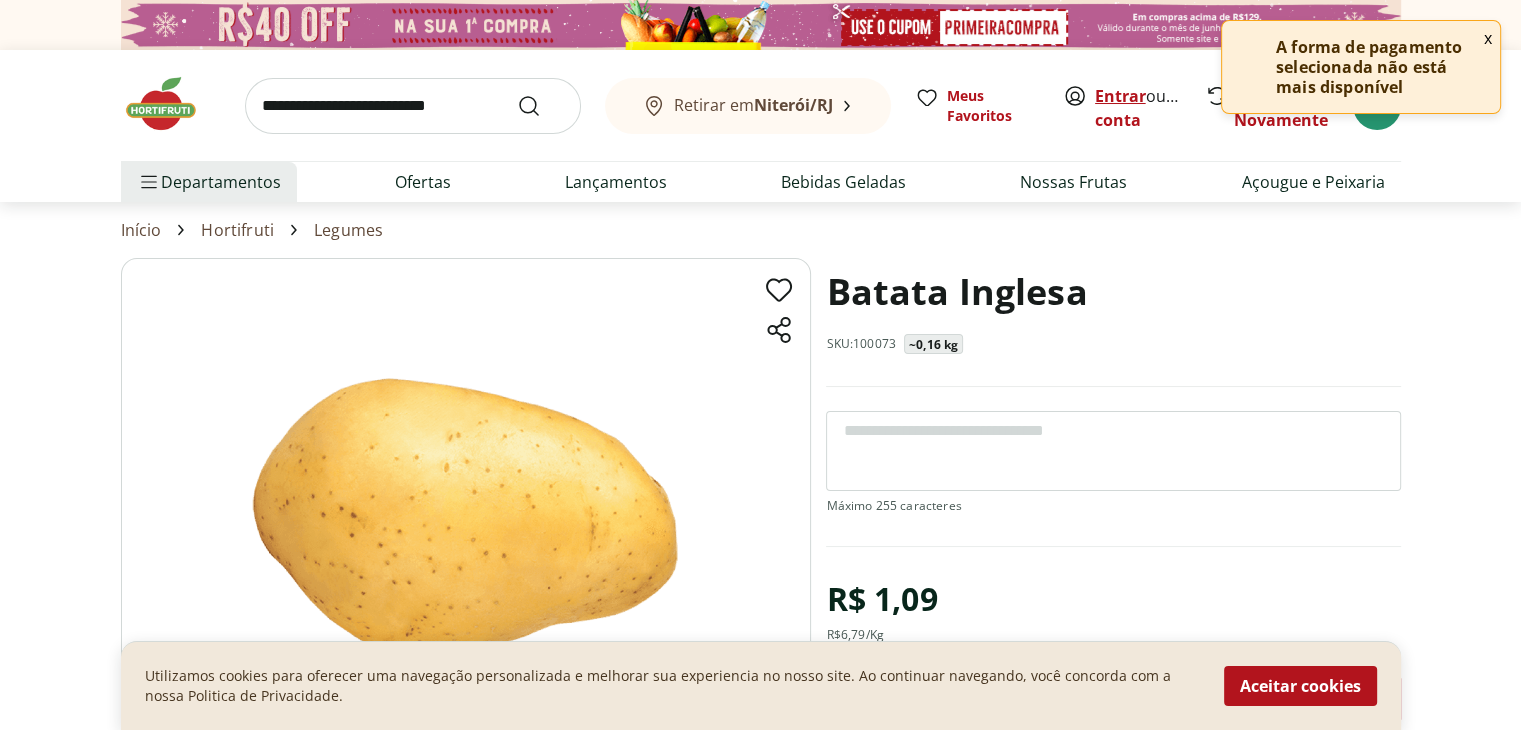 click on "Entrar" at bounding box center [1120, 96] 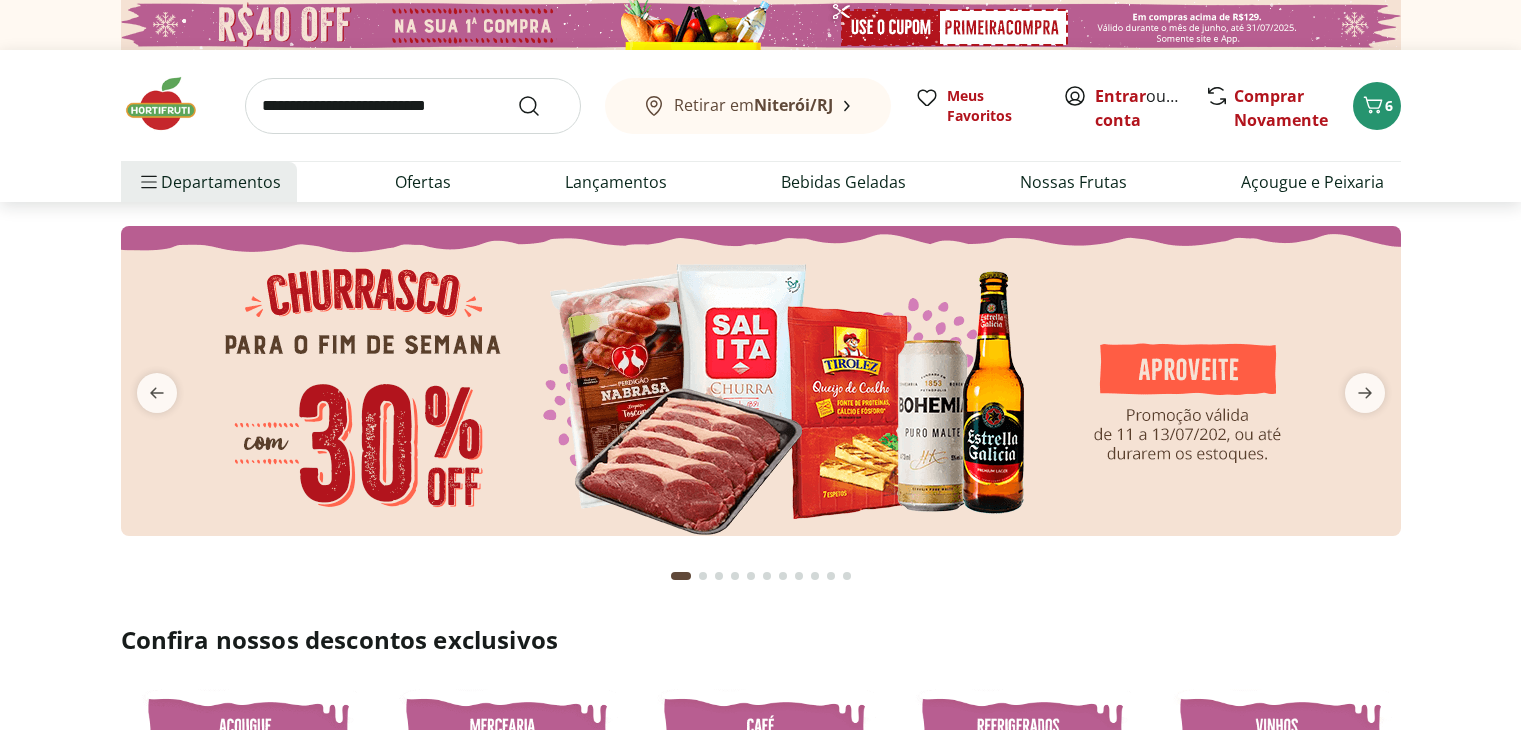 scroll, scrollTop: 0, scrollLeft: 0, axis: both 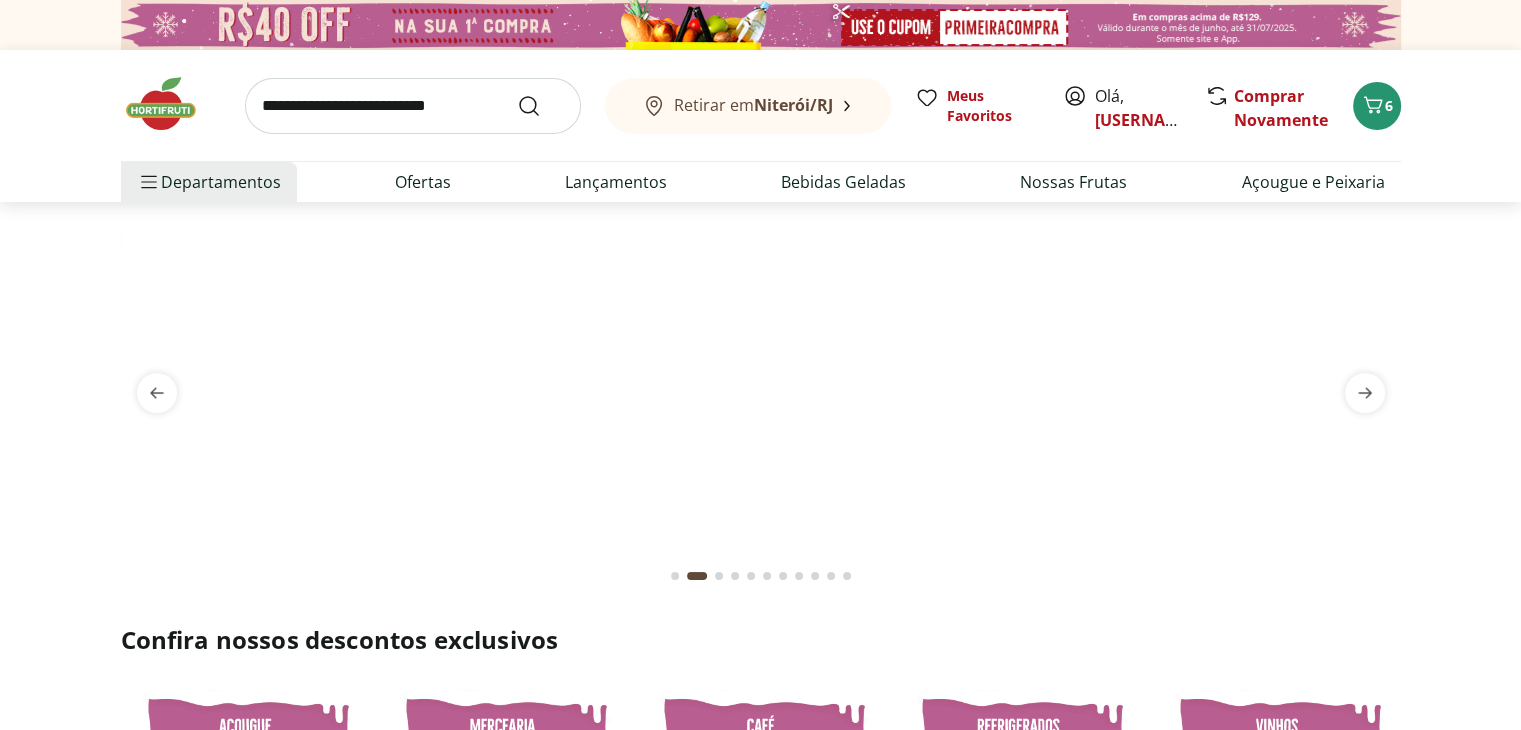 click on "Niterói/RJ" at bounding box center (793, 105) 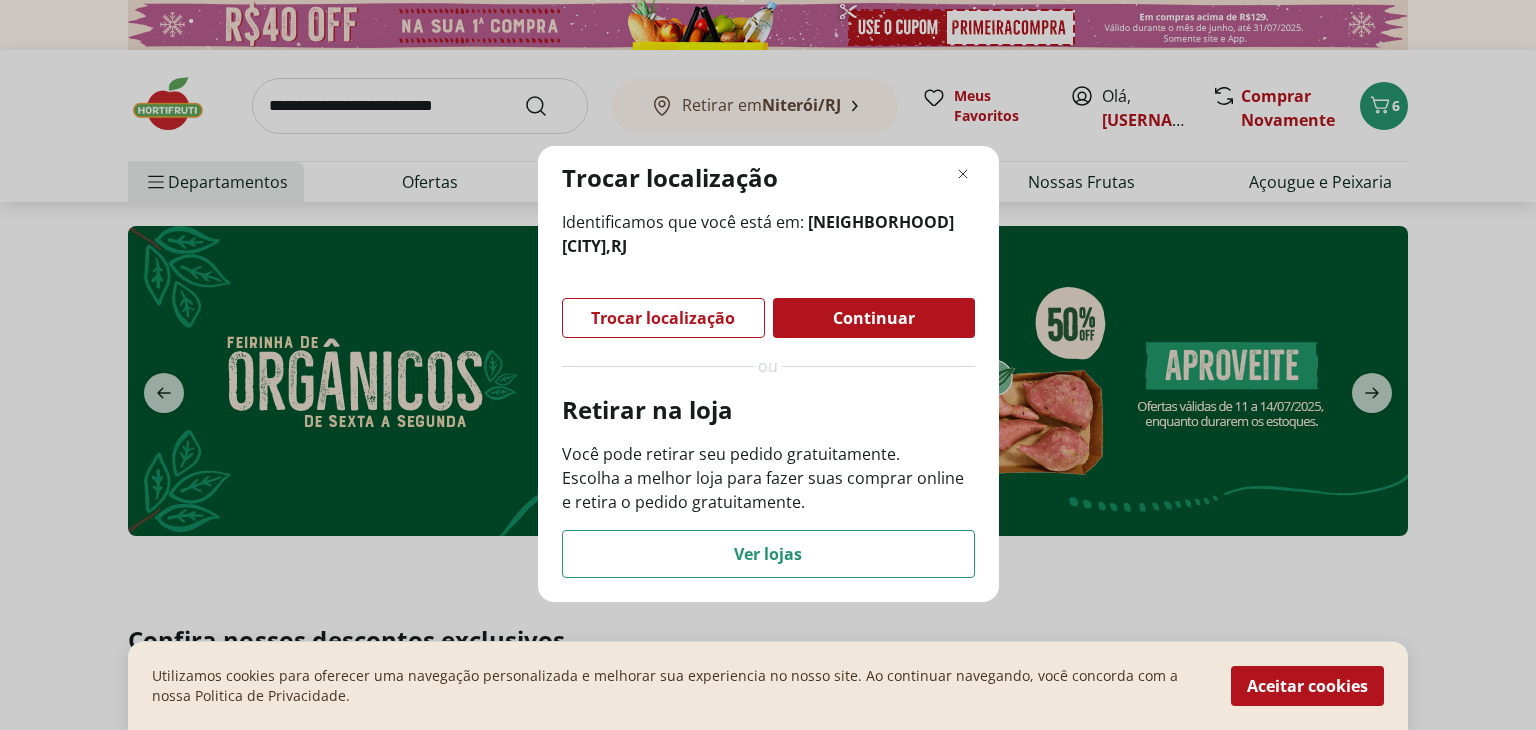 click on "Continuar" at bounding box center (874, 318) 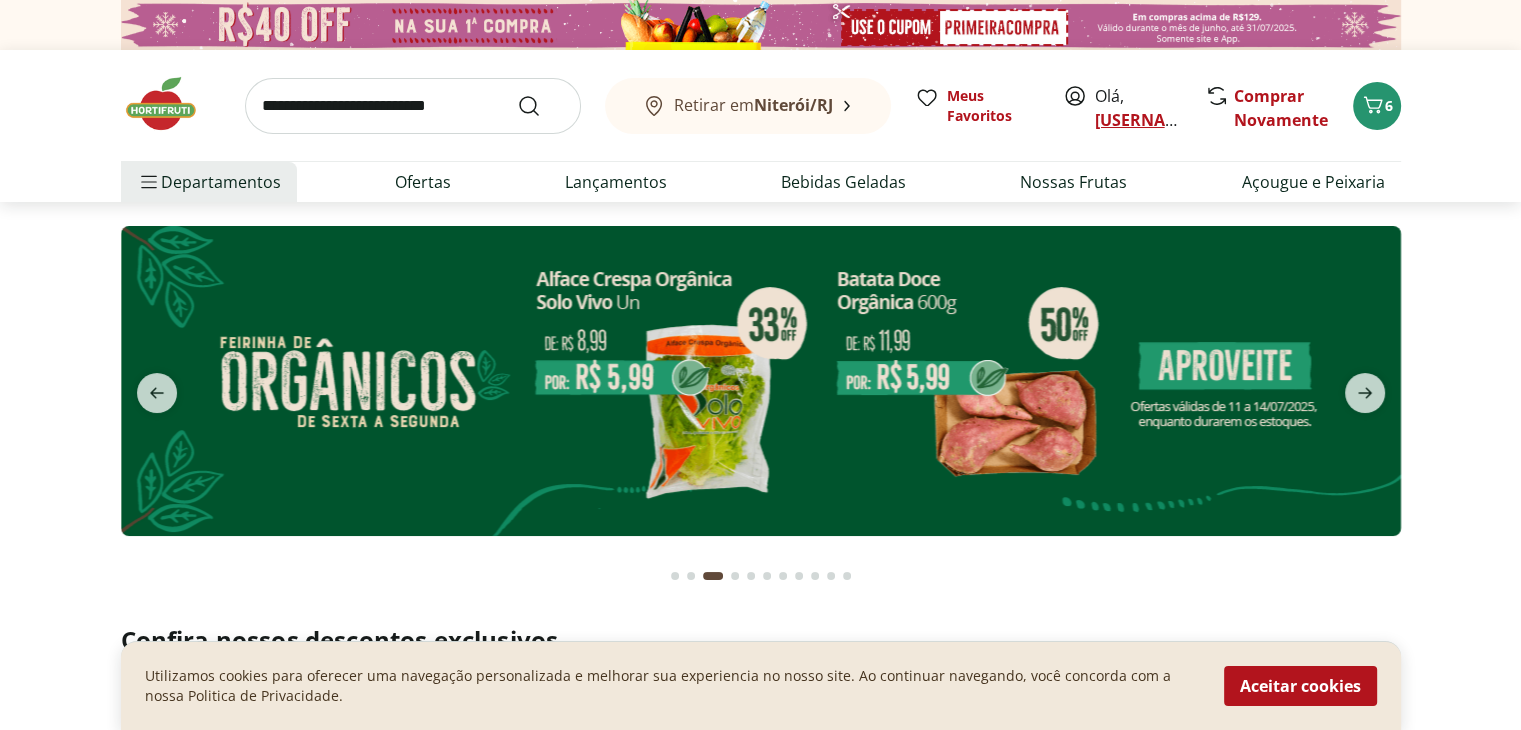 click on "[EMAIL]" at bounding box center [1191, 120] 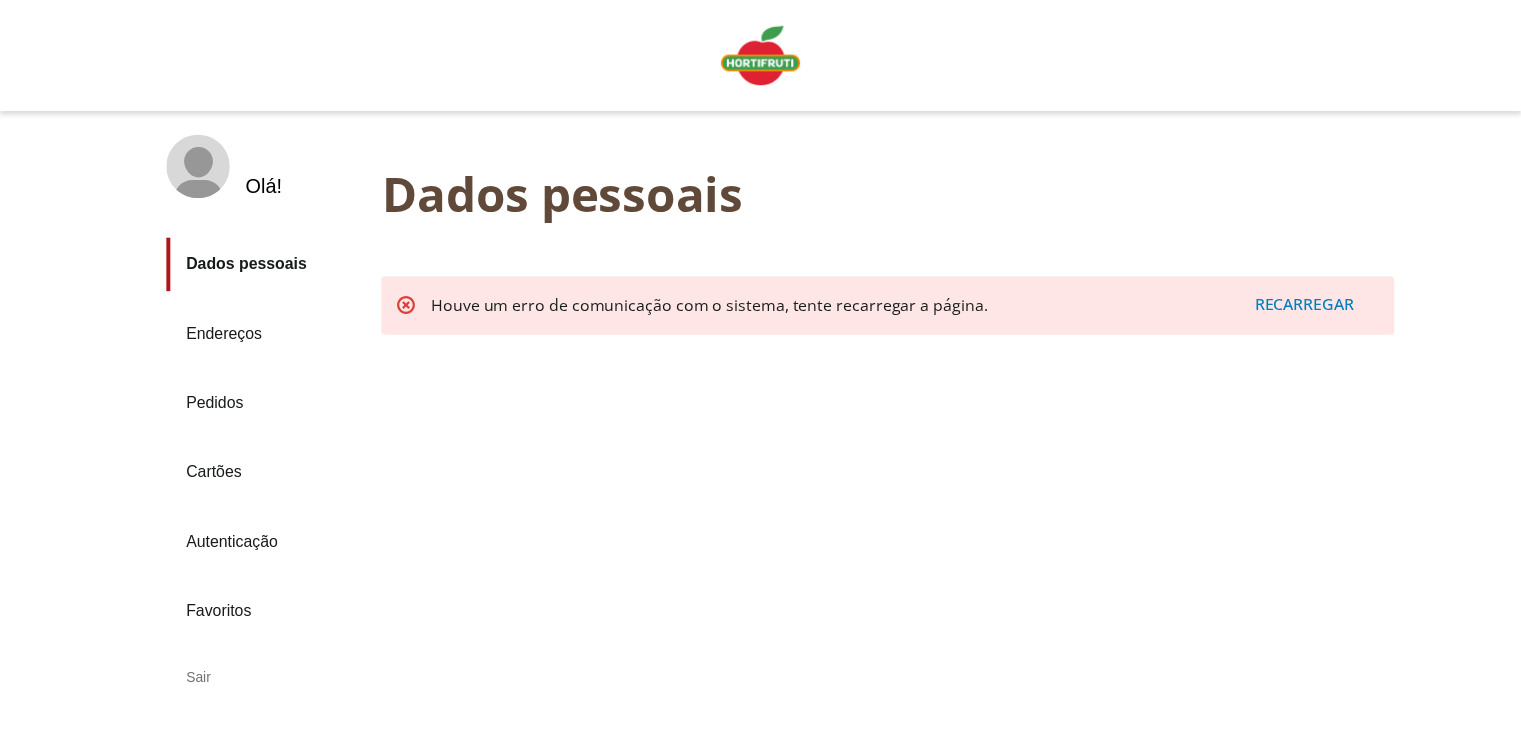 scroll, scrollTop: 0, scrollLeft: 0, axis: both 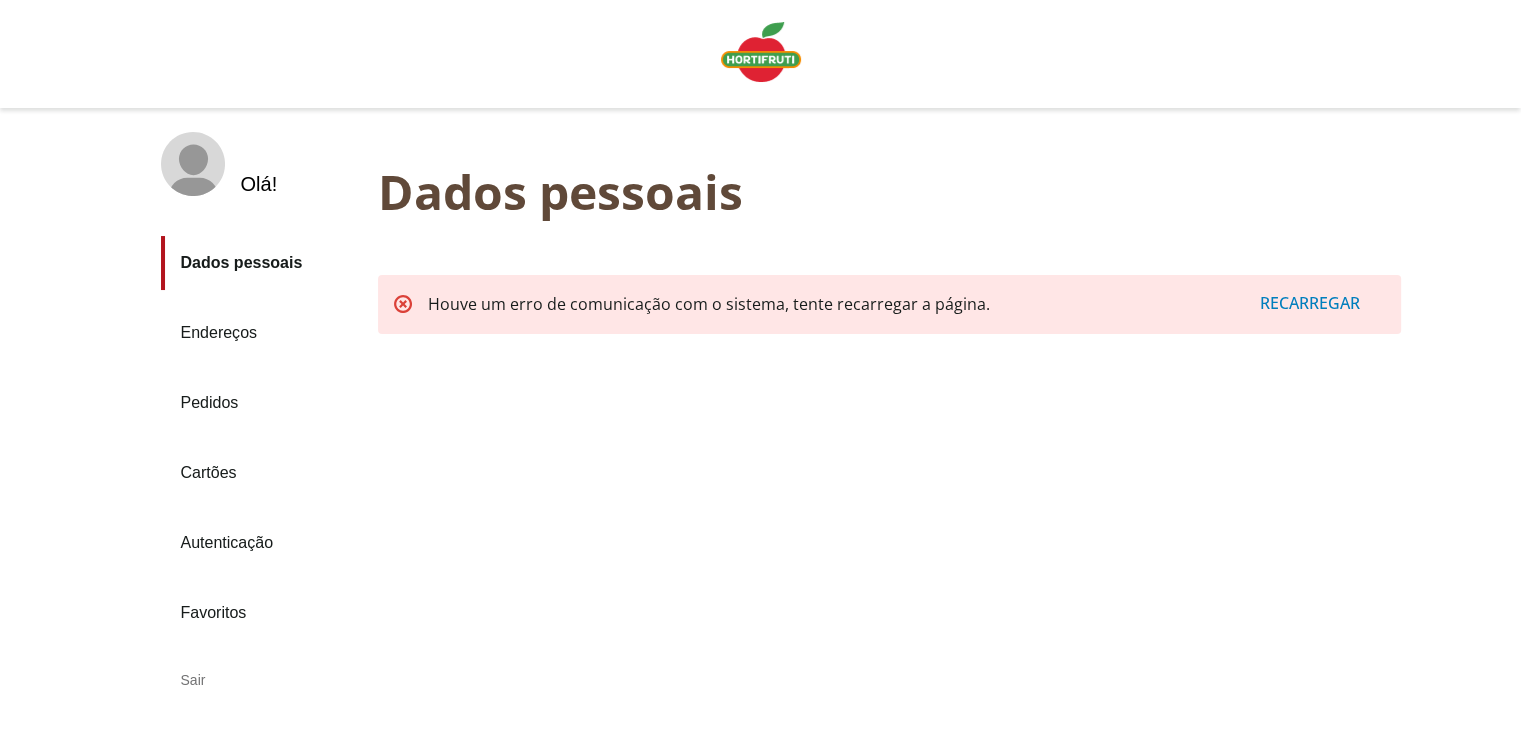 click on "Recarregar" at bounding box center (1310, 303) 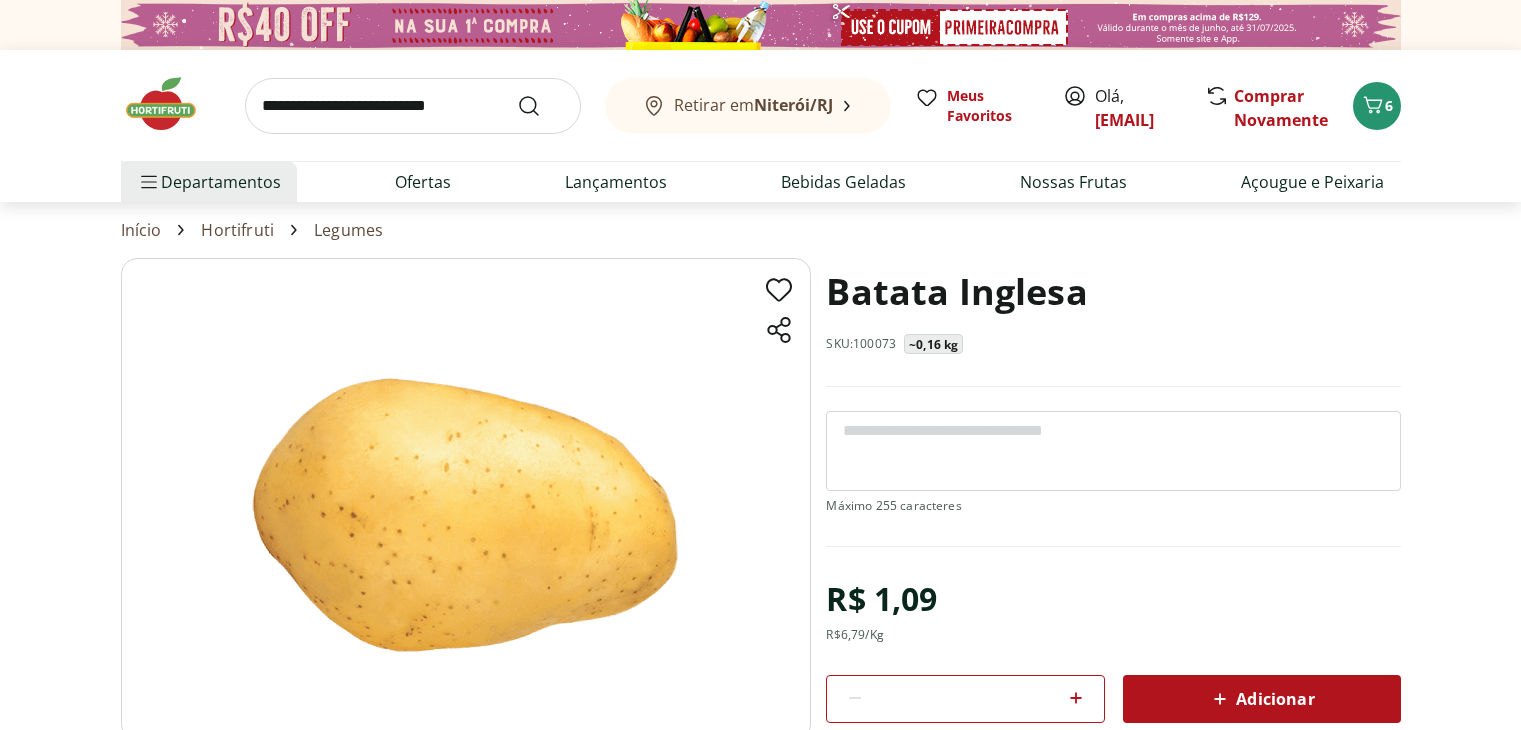scroll, scrollTop: 0, scrollLeft: 0, axis: both 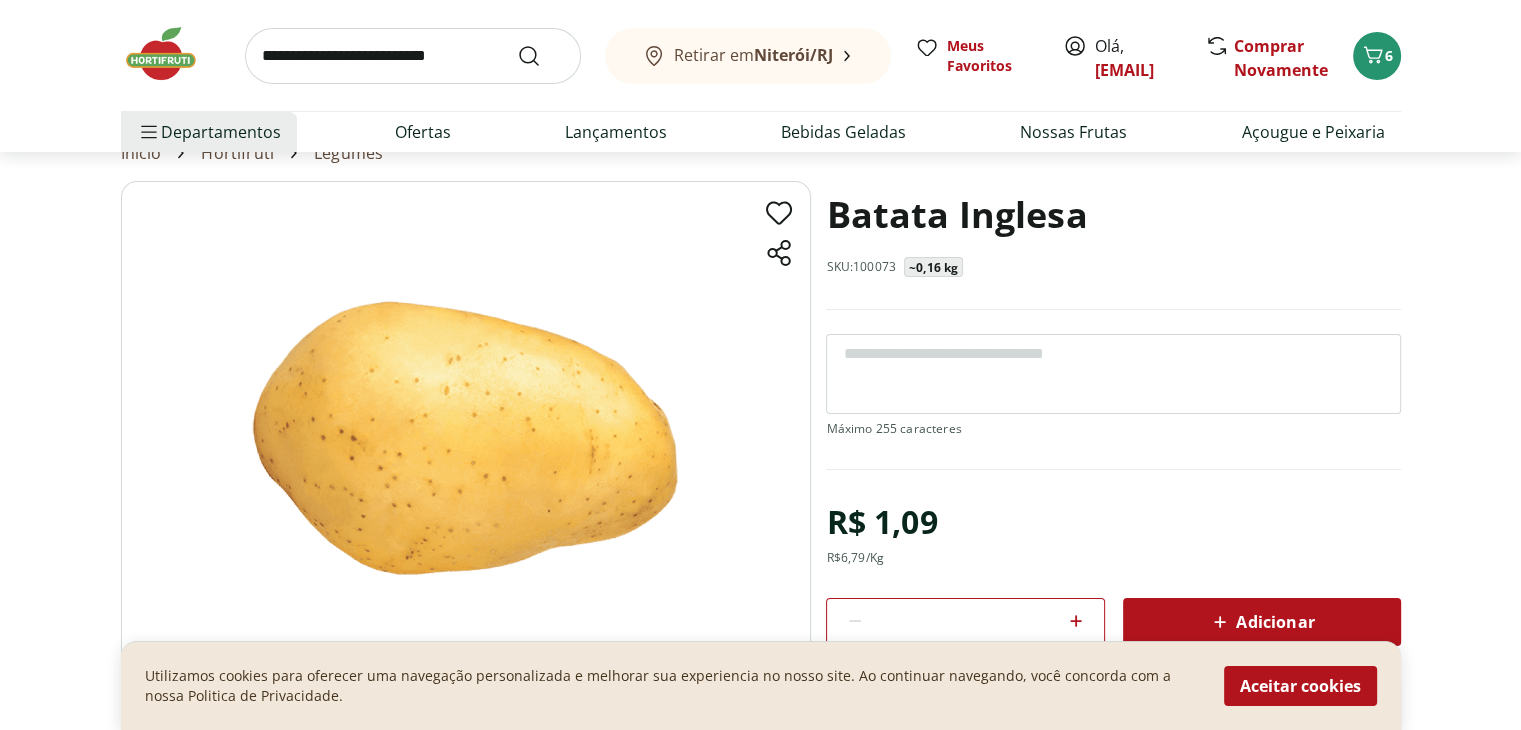 click 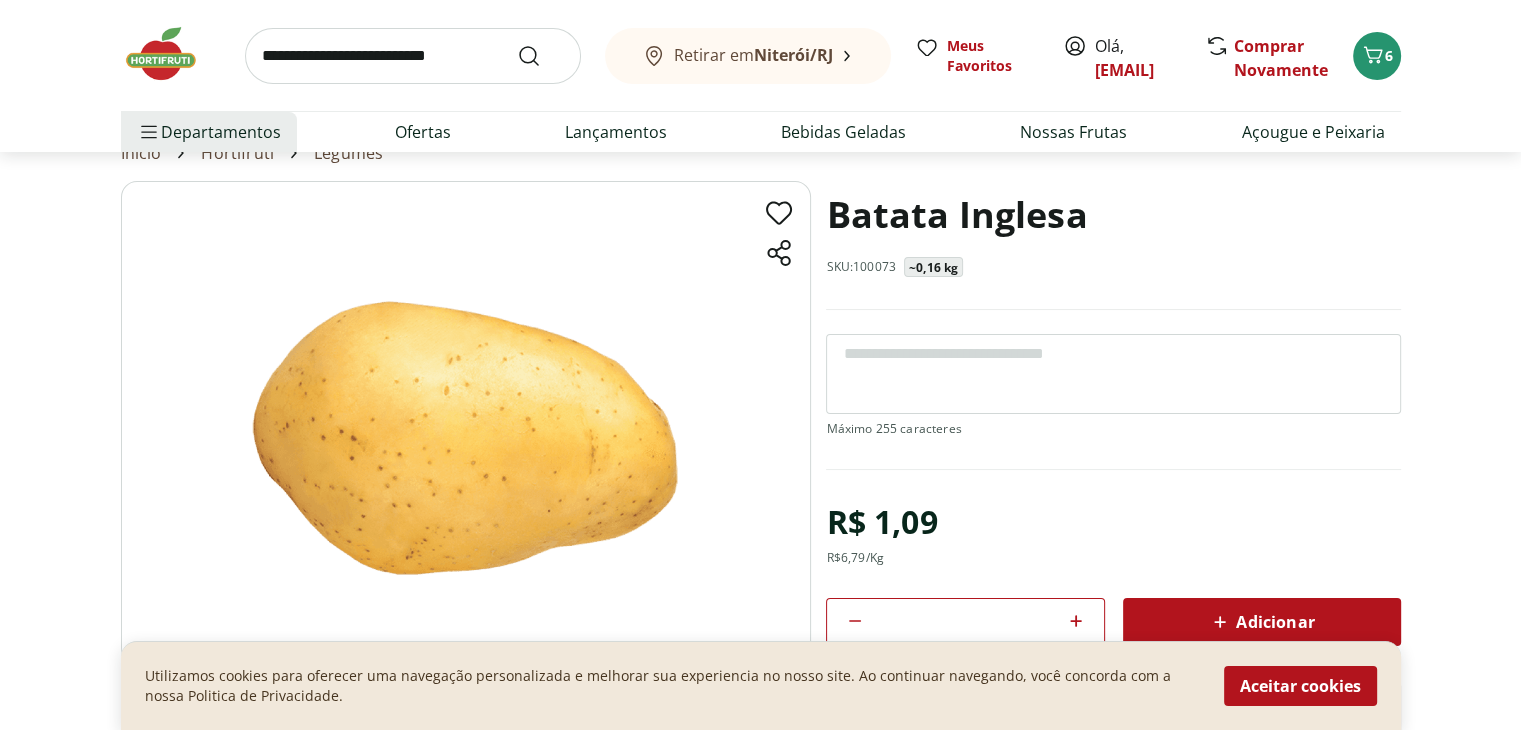 click 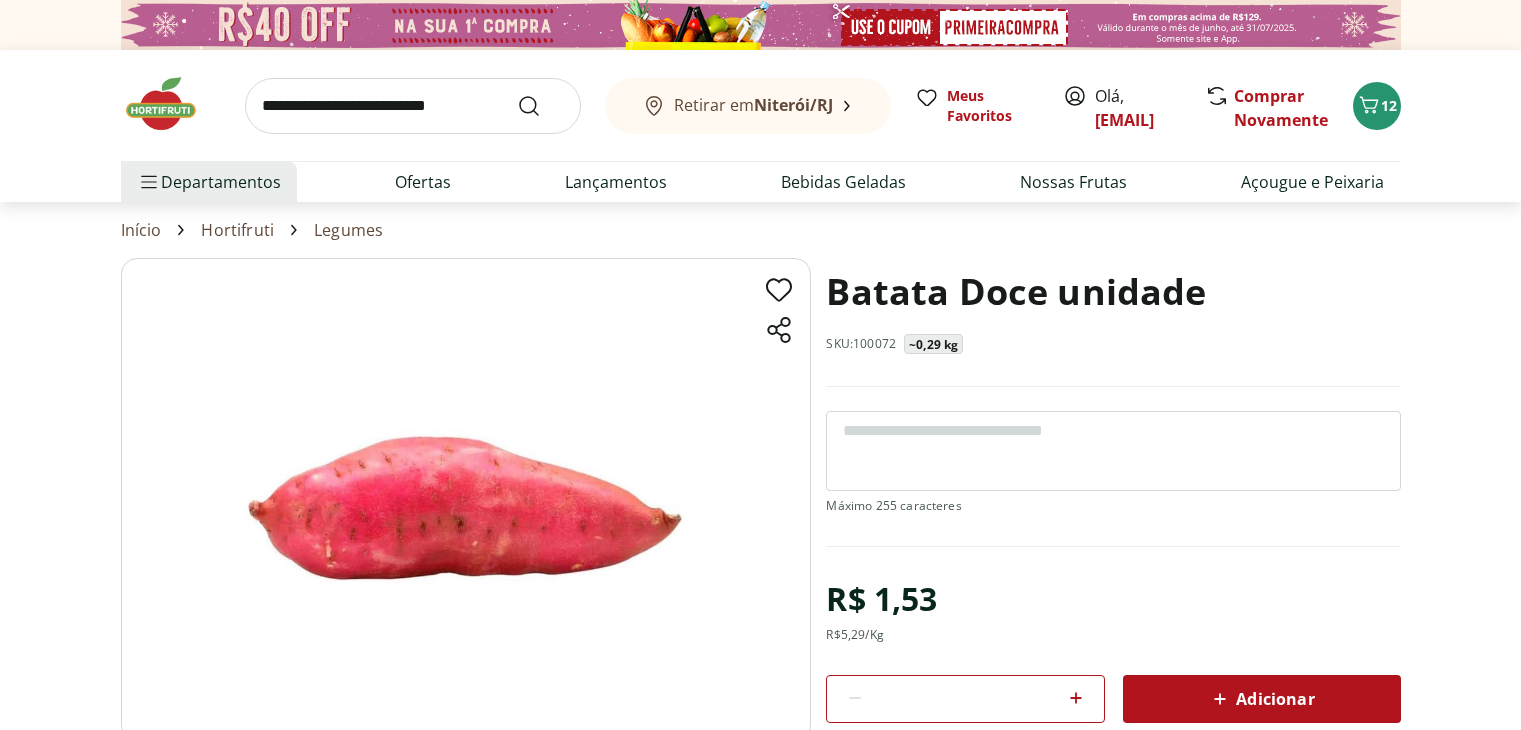 scroll, scrollTop: 0, scrollLeft: 0, axis: both 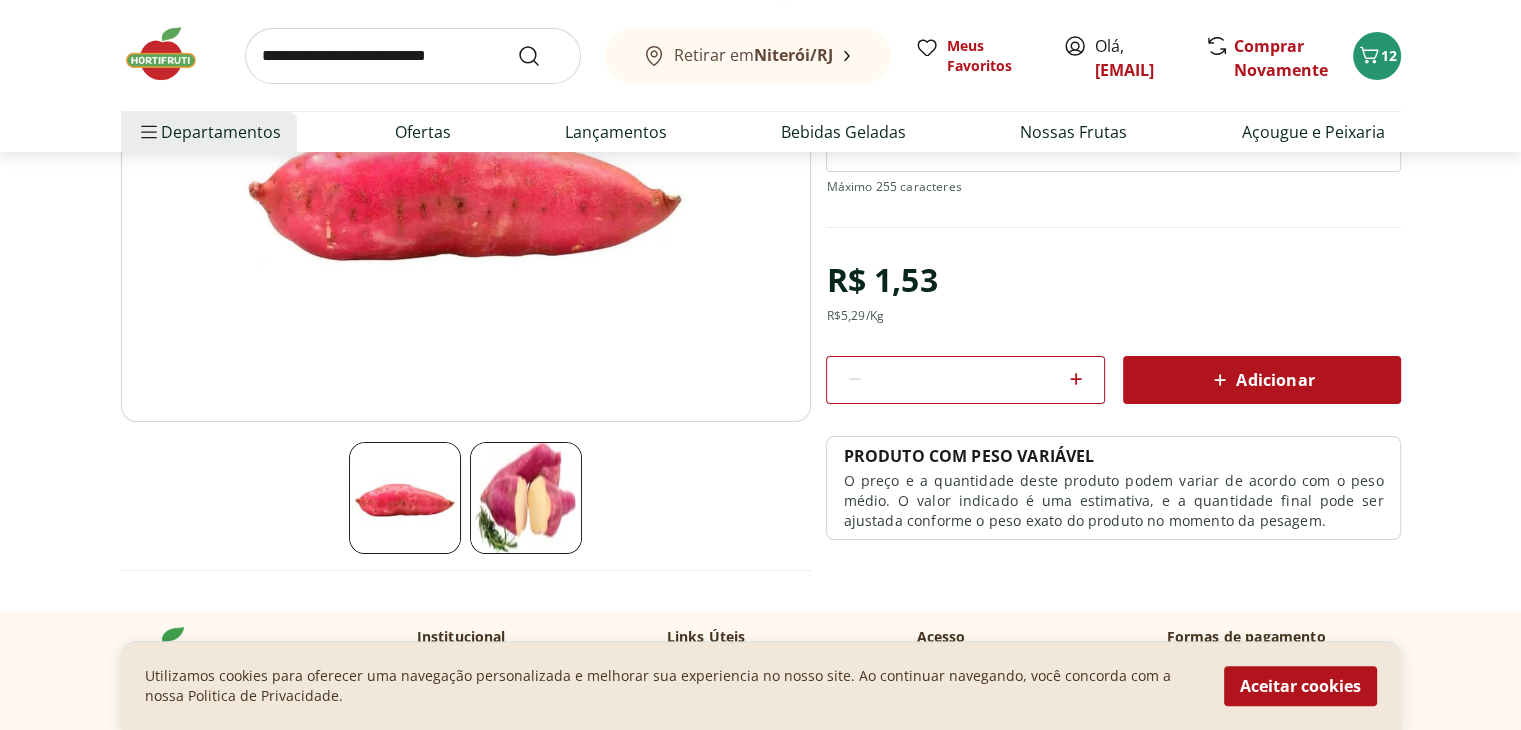 click 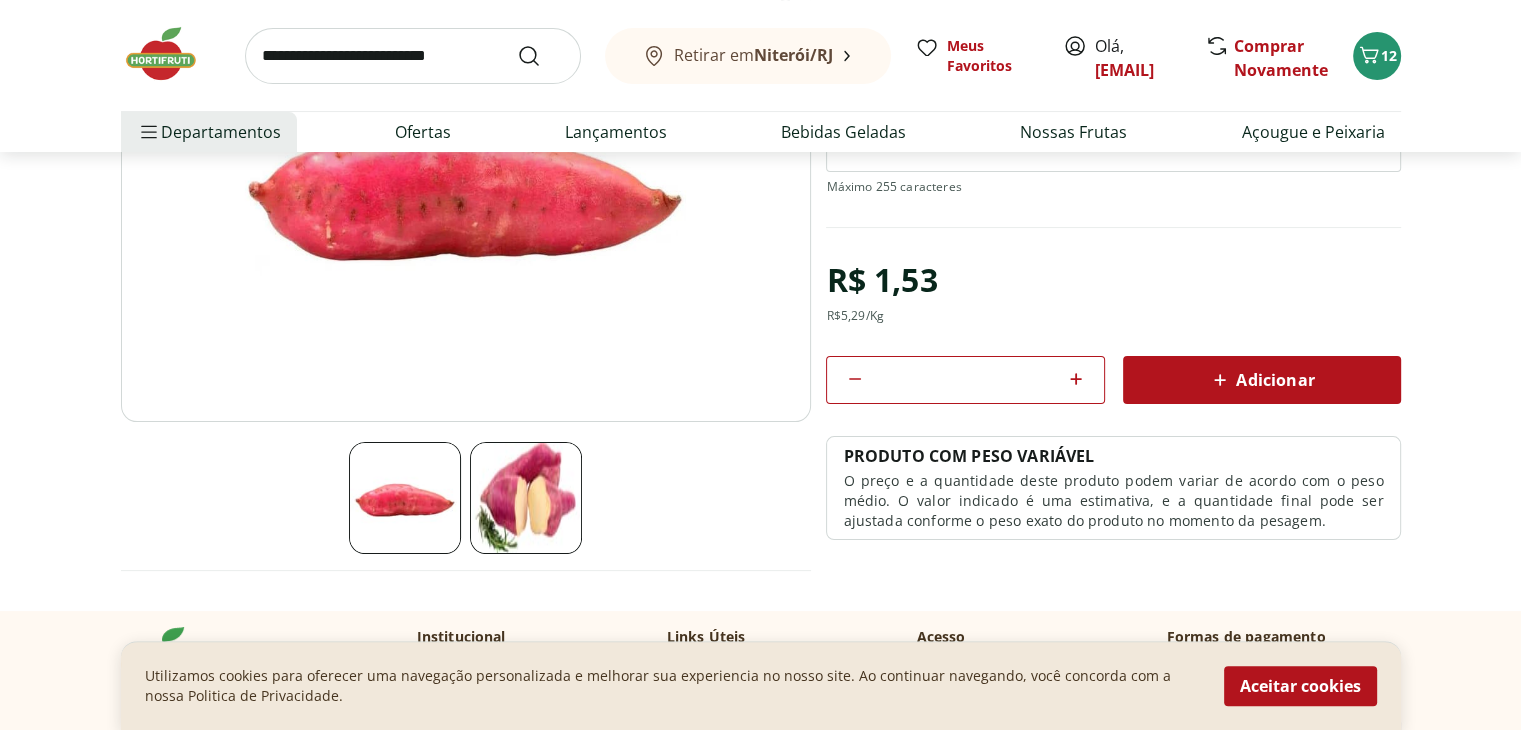 click 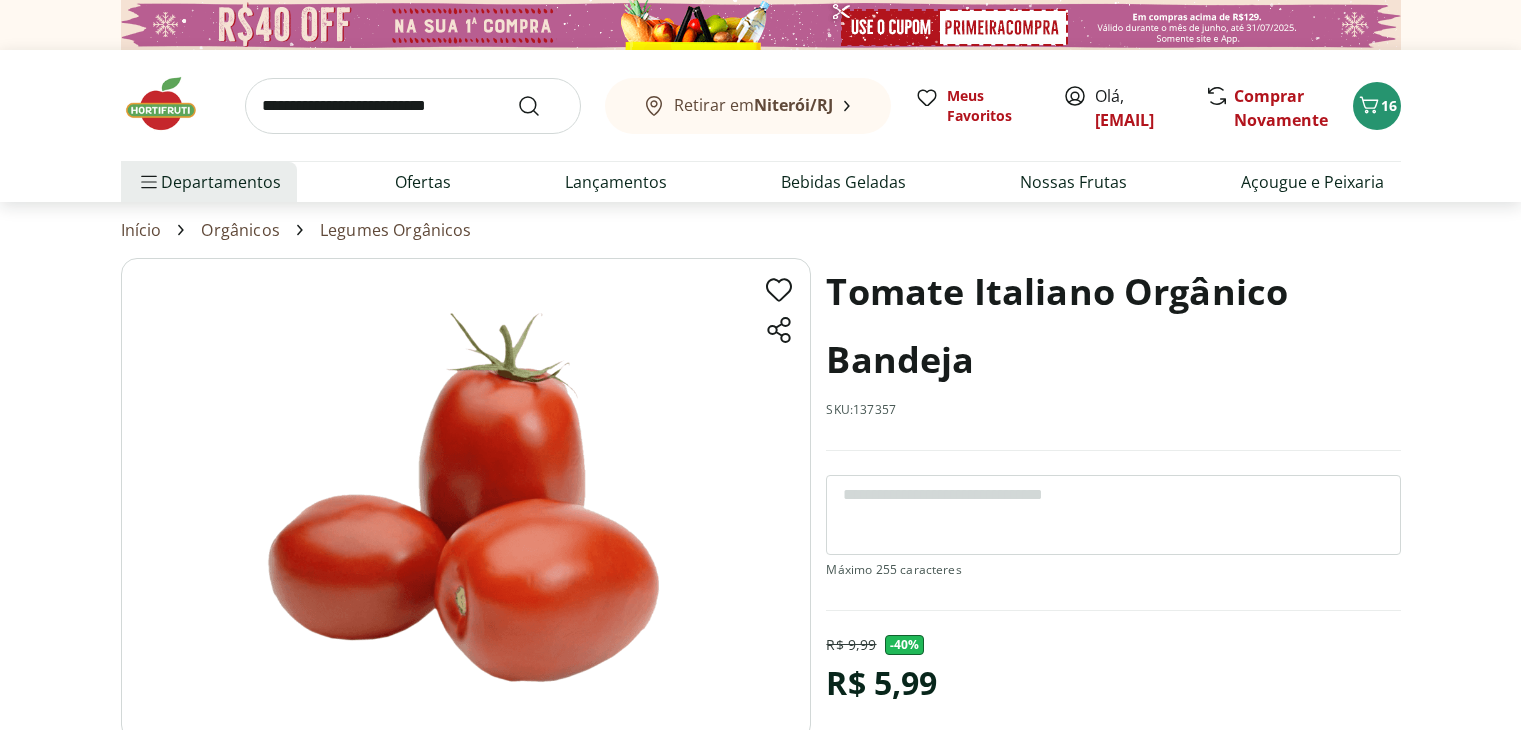 scroll, scrollTop: 0, scrollLeft: 0, axis: both 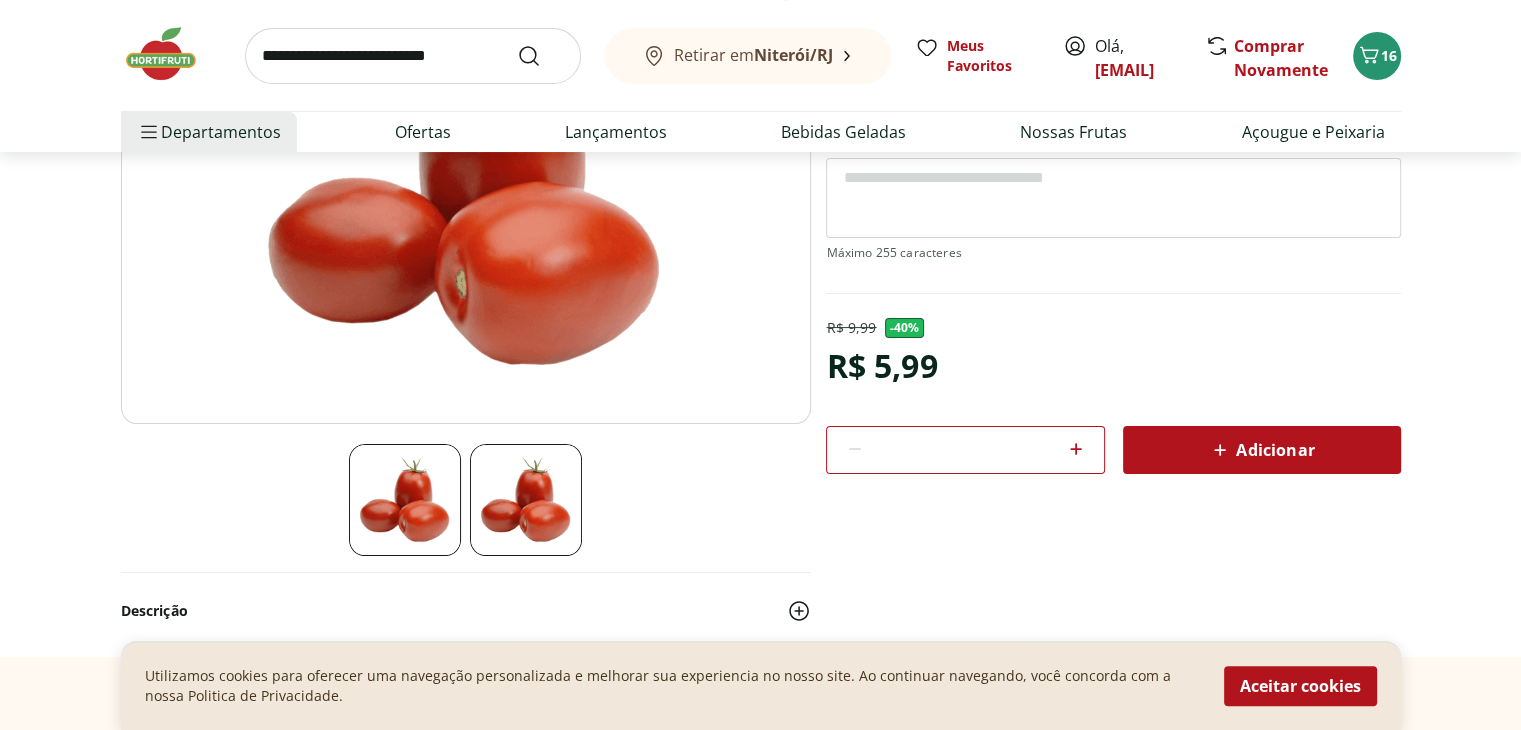 click 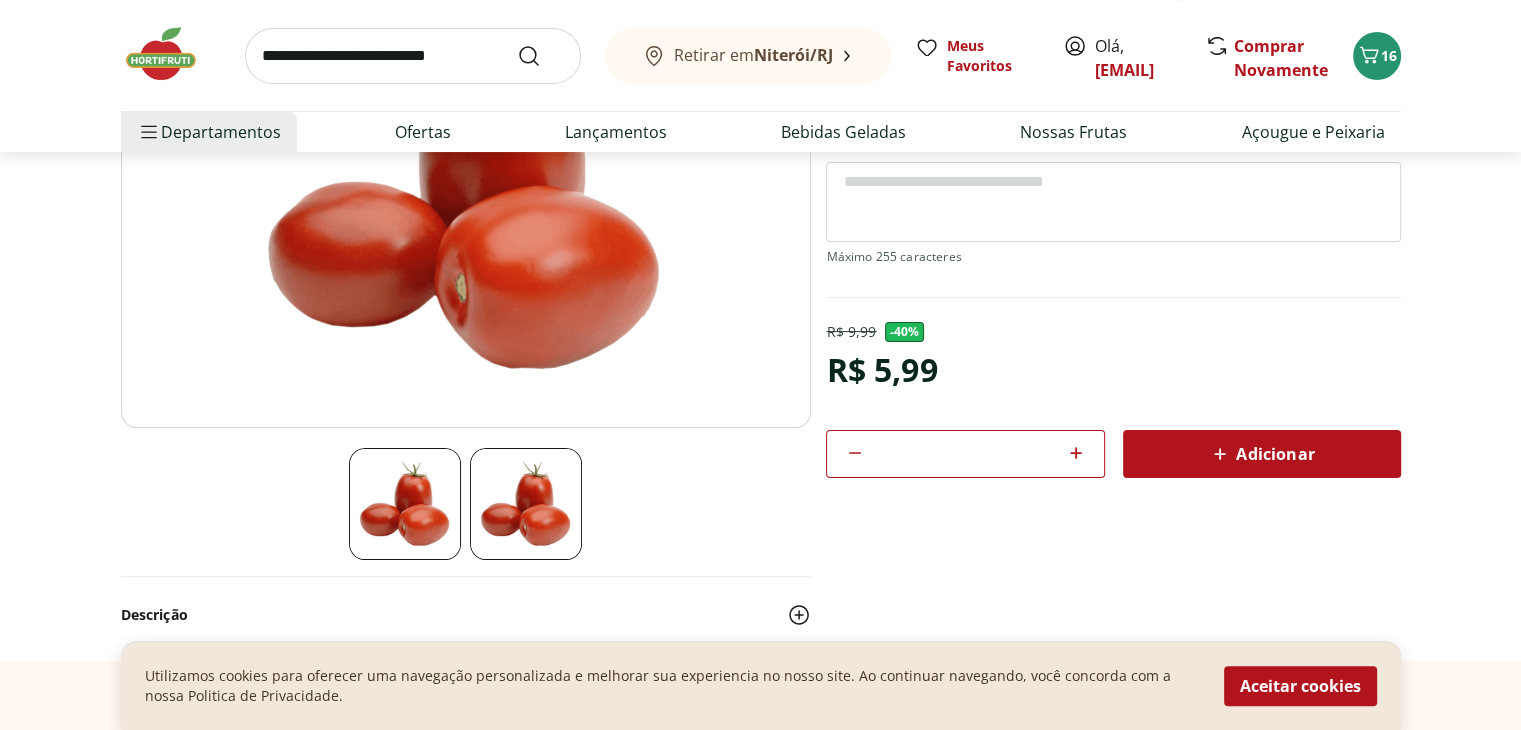 scroll, scrollTop: 328, scrollLeft: 0, axis: vertical 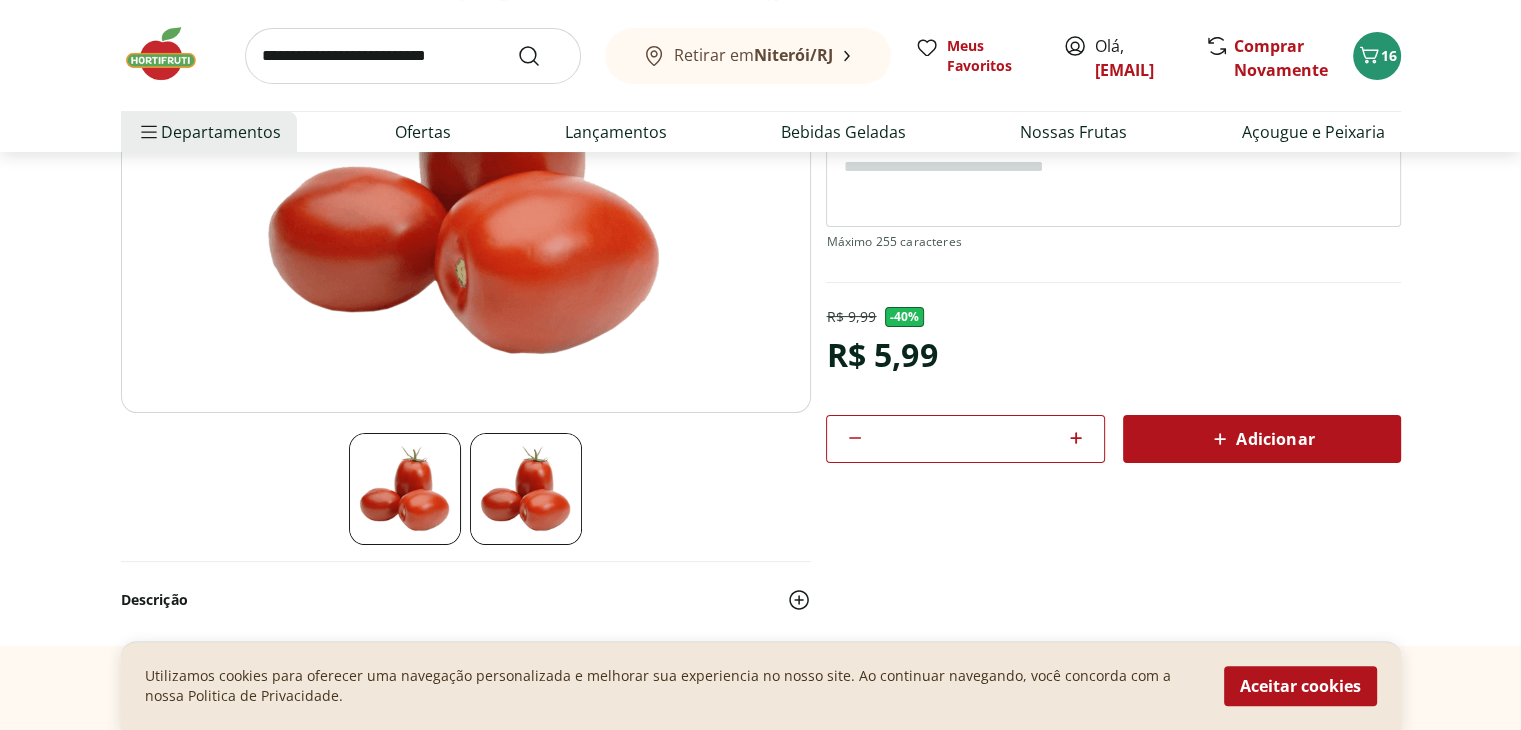 click on "Adicionar" at bounding box center [1261, 439] 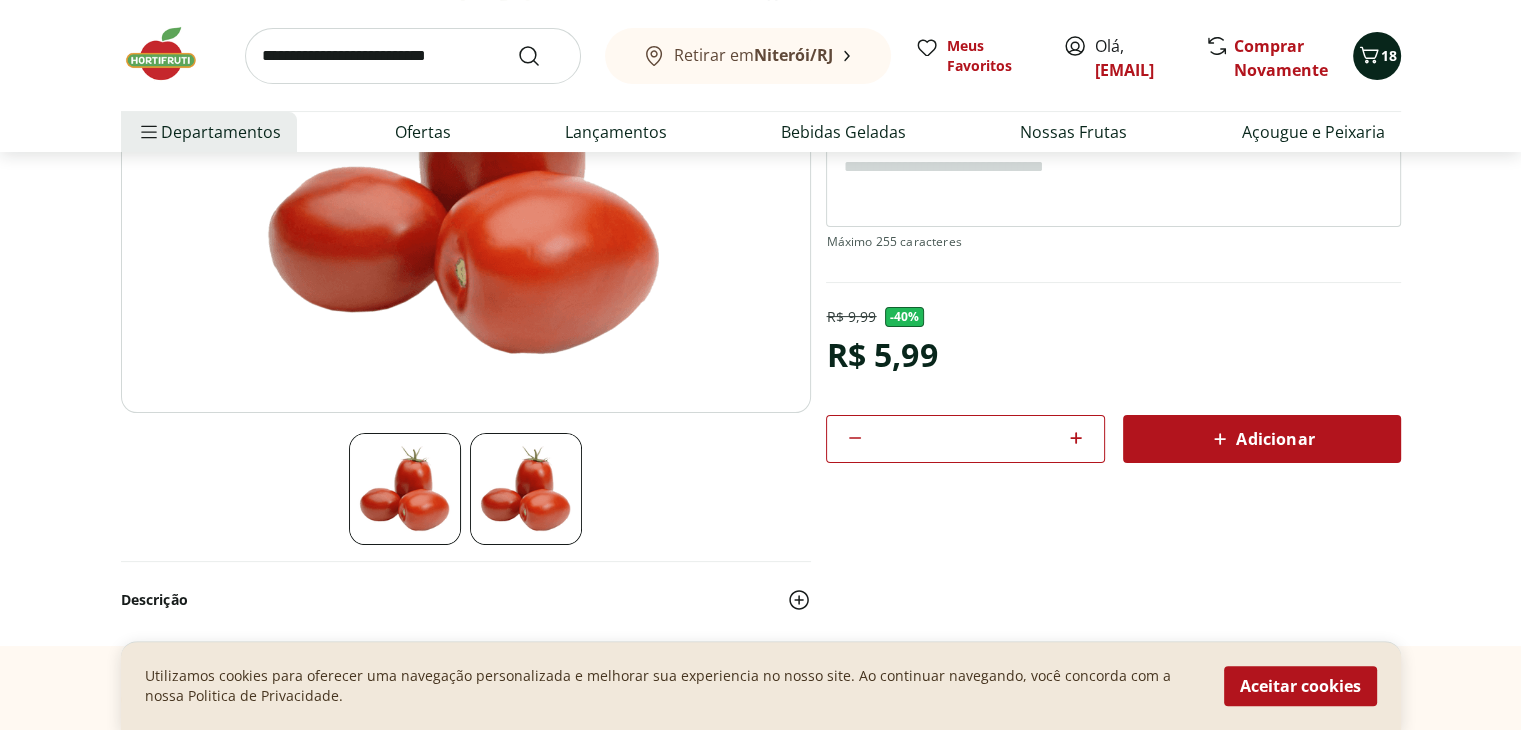 click on "18" at bounding box center [1389, 55] 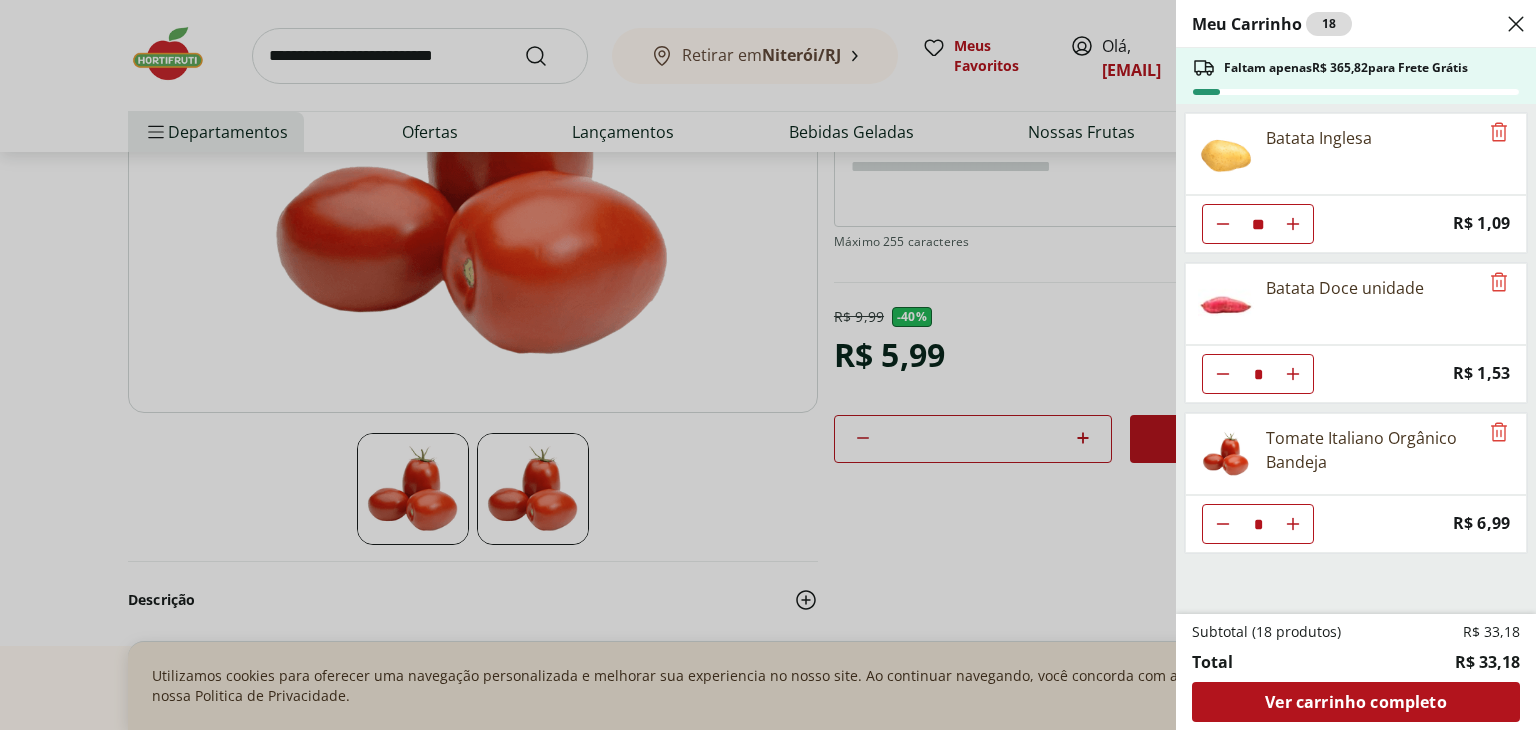 click at bounding box center [1223, 224] 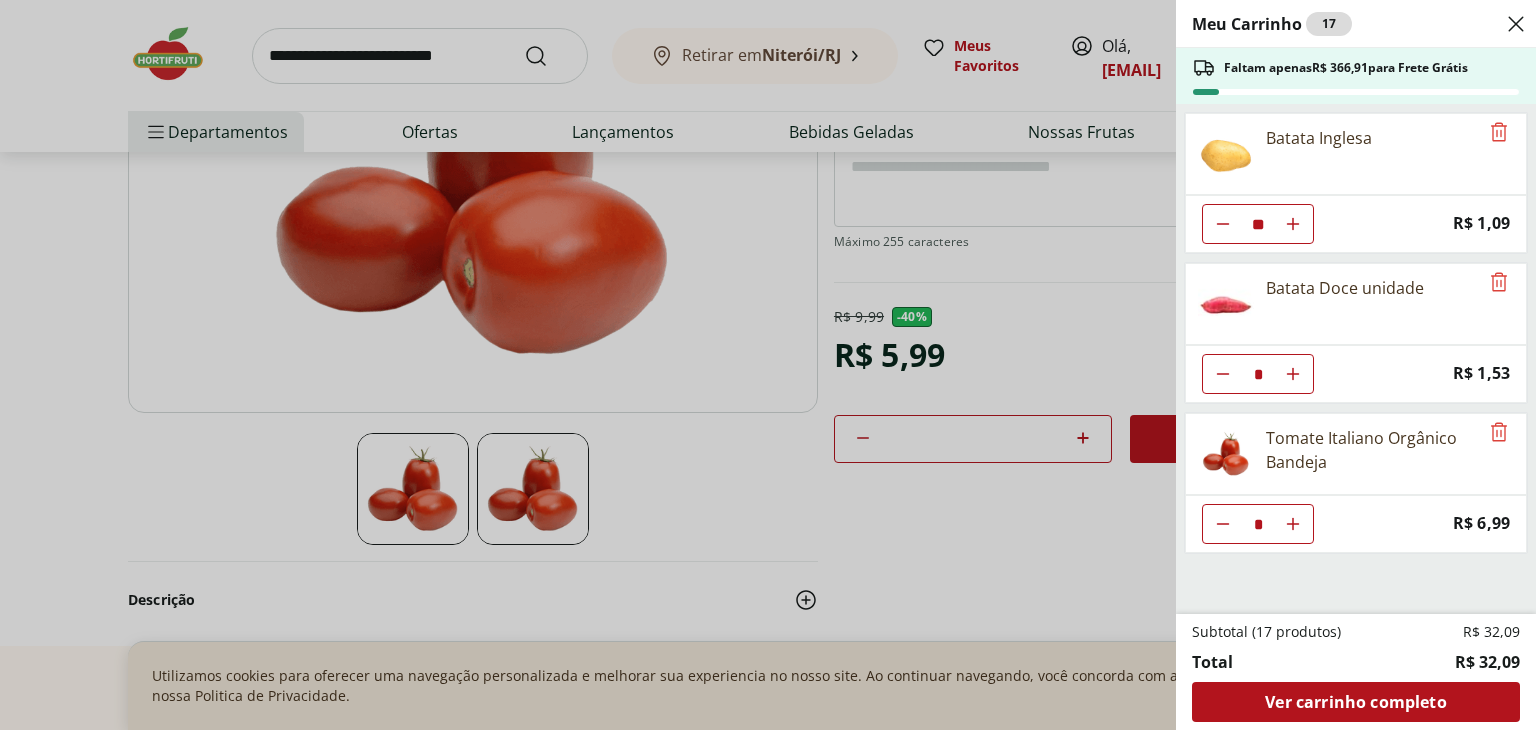 click at bounding box center (1223, 224) 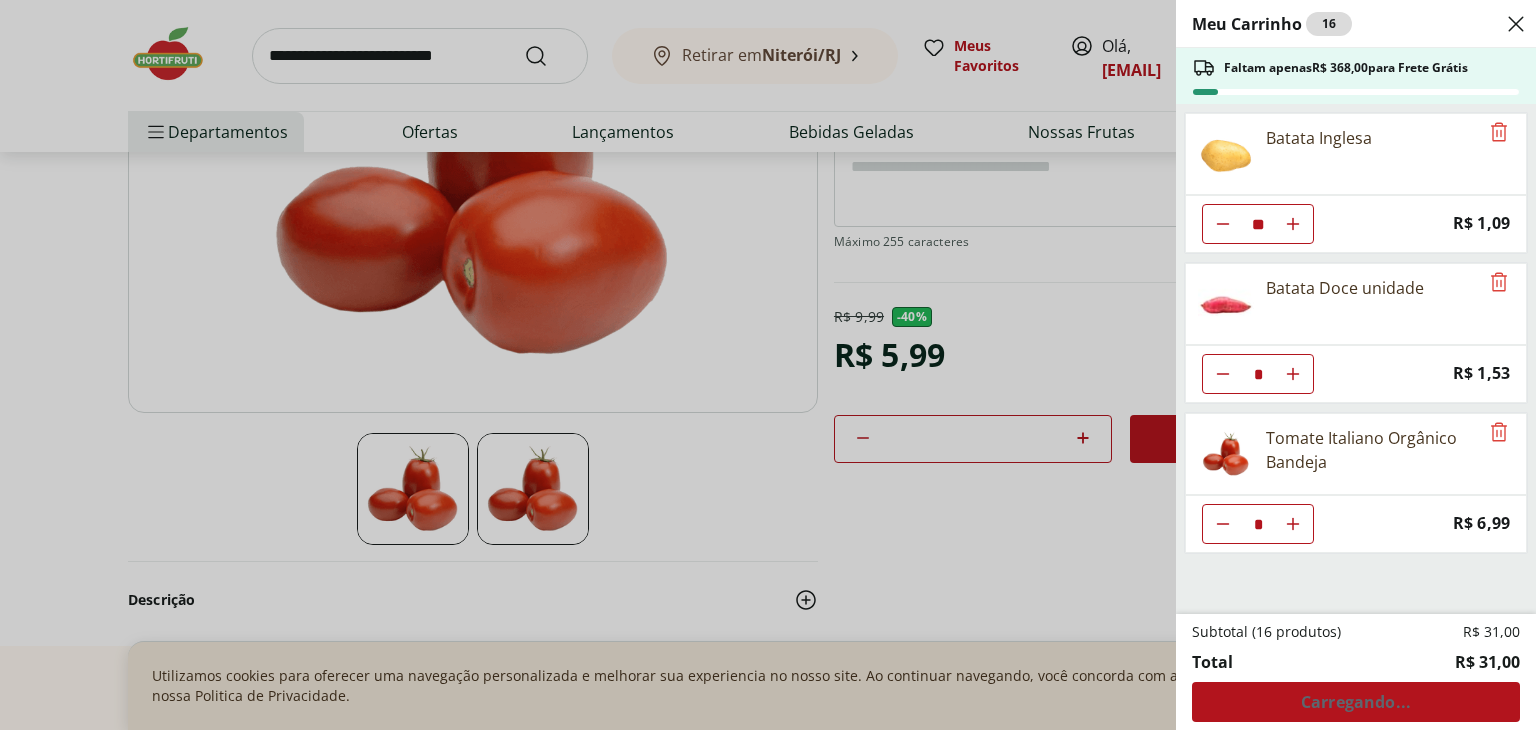 click at bounding box center [1223, 224] 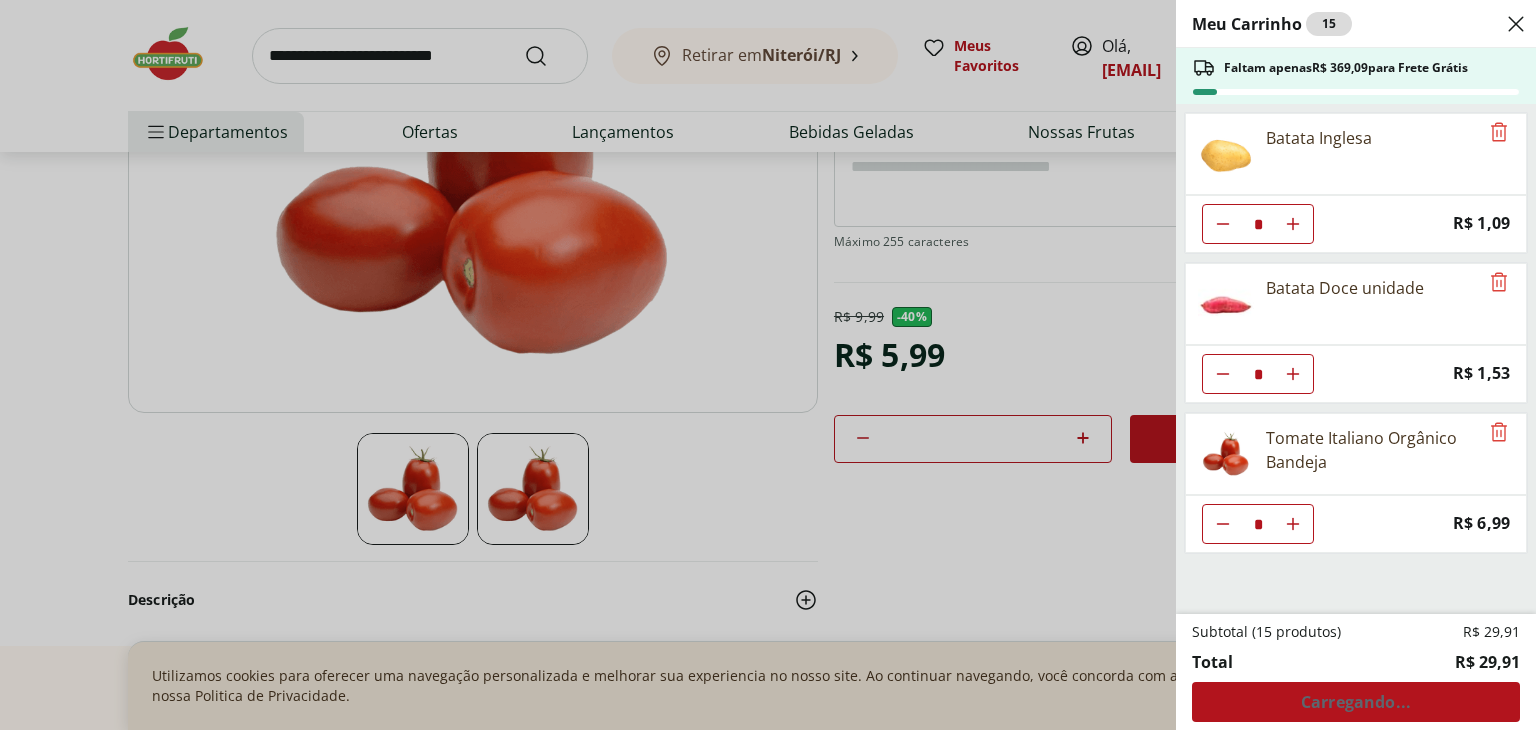 click at bounding box center (1223, 224) 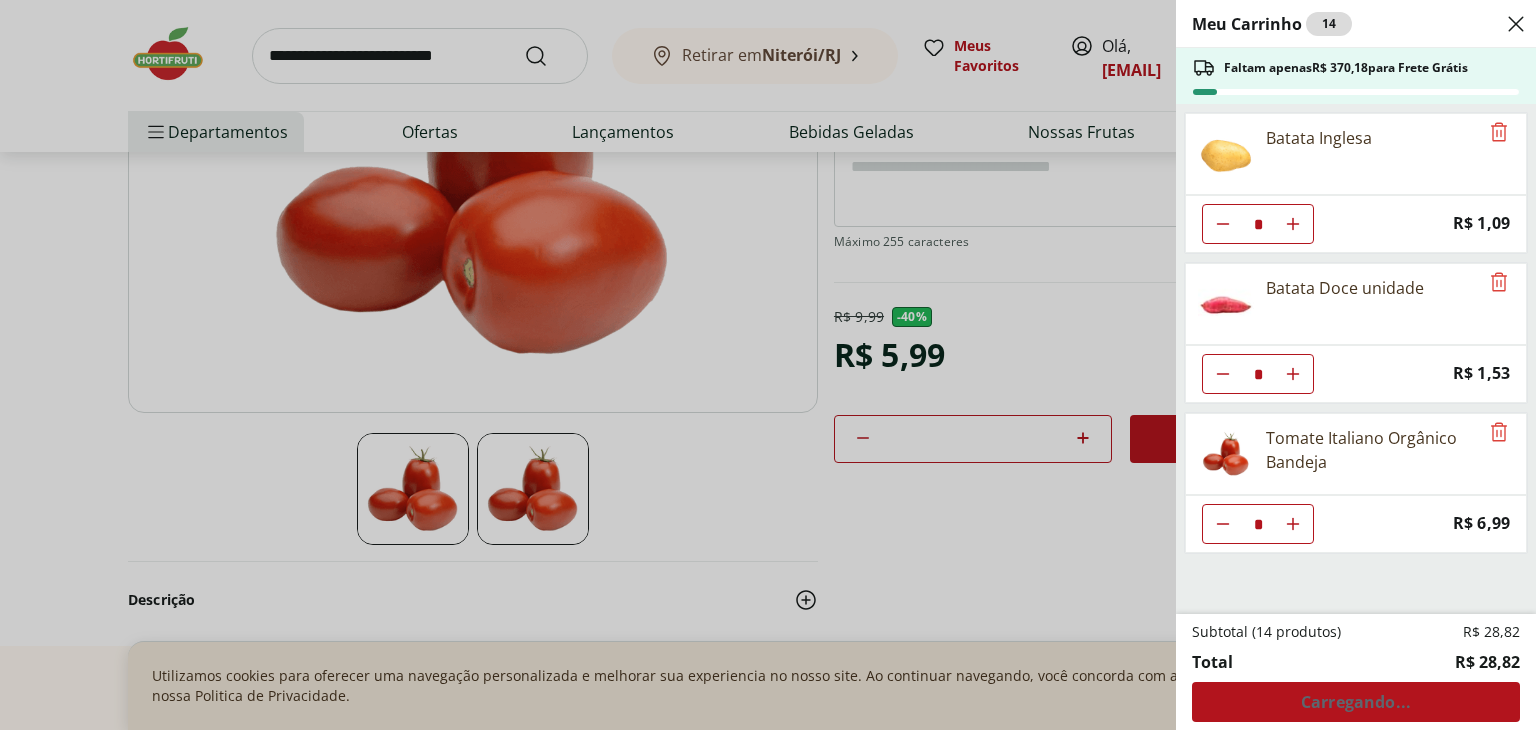 click at bounding box center (1223, 224) 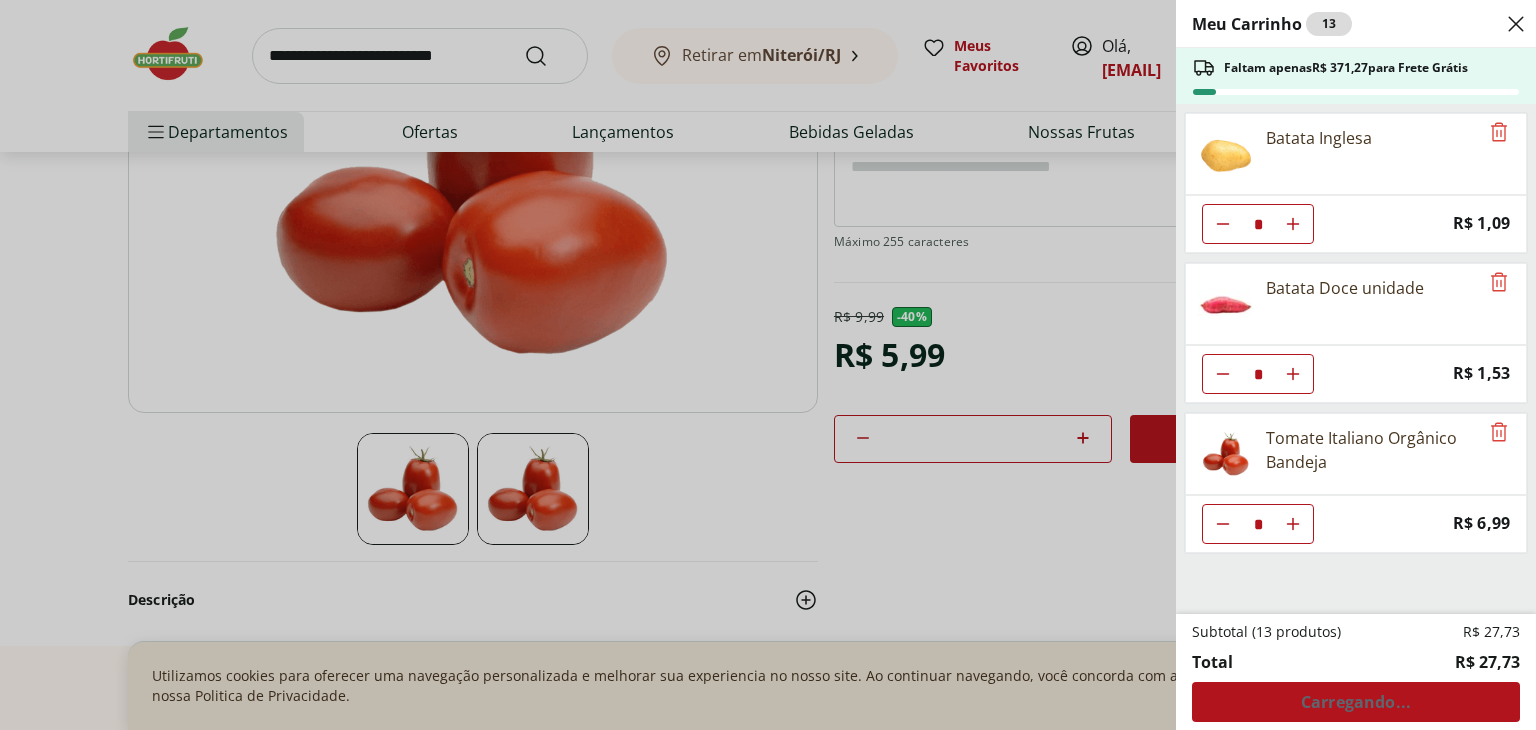 click at bounding box center [1223, 224] 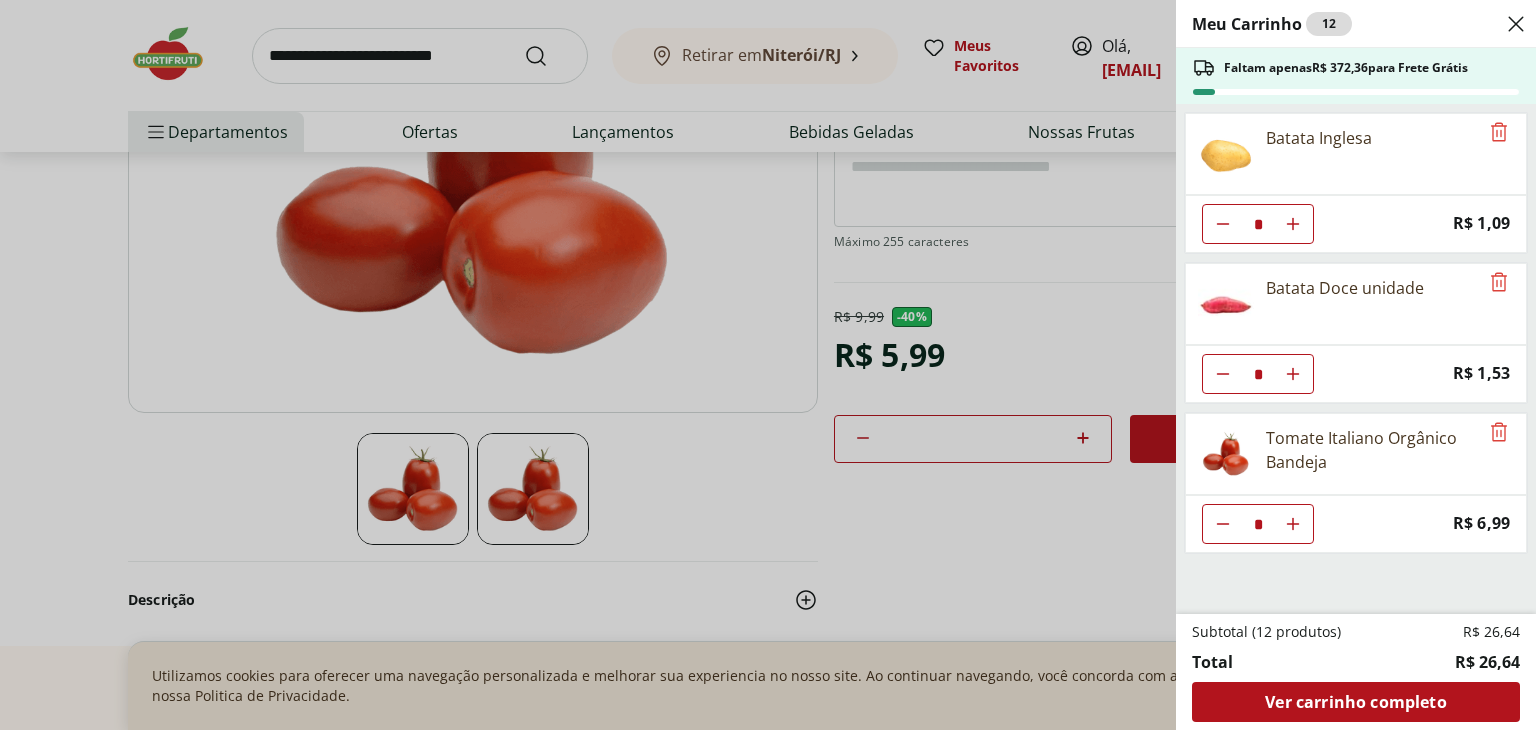 click on "Meu Carrinho 12 Faltam apenas  R$ 372,36  para Frete Grátis Batata Inglesa * Price: R$ 1,09 Batata Doce unidade * Price: R$ 1,53 Tomate Italiano Orgânico Bandeja * Price: R$ 6,99 Subtotal (12 produtos) R$ 26,64 Total R$ 26,64 Ver carrinho completo" at bounding box center [768, 365] 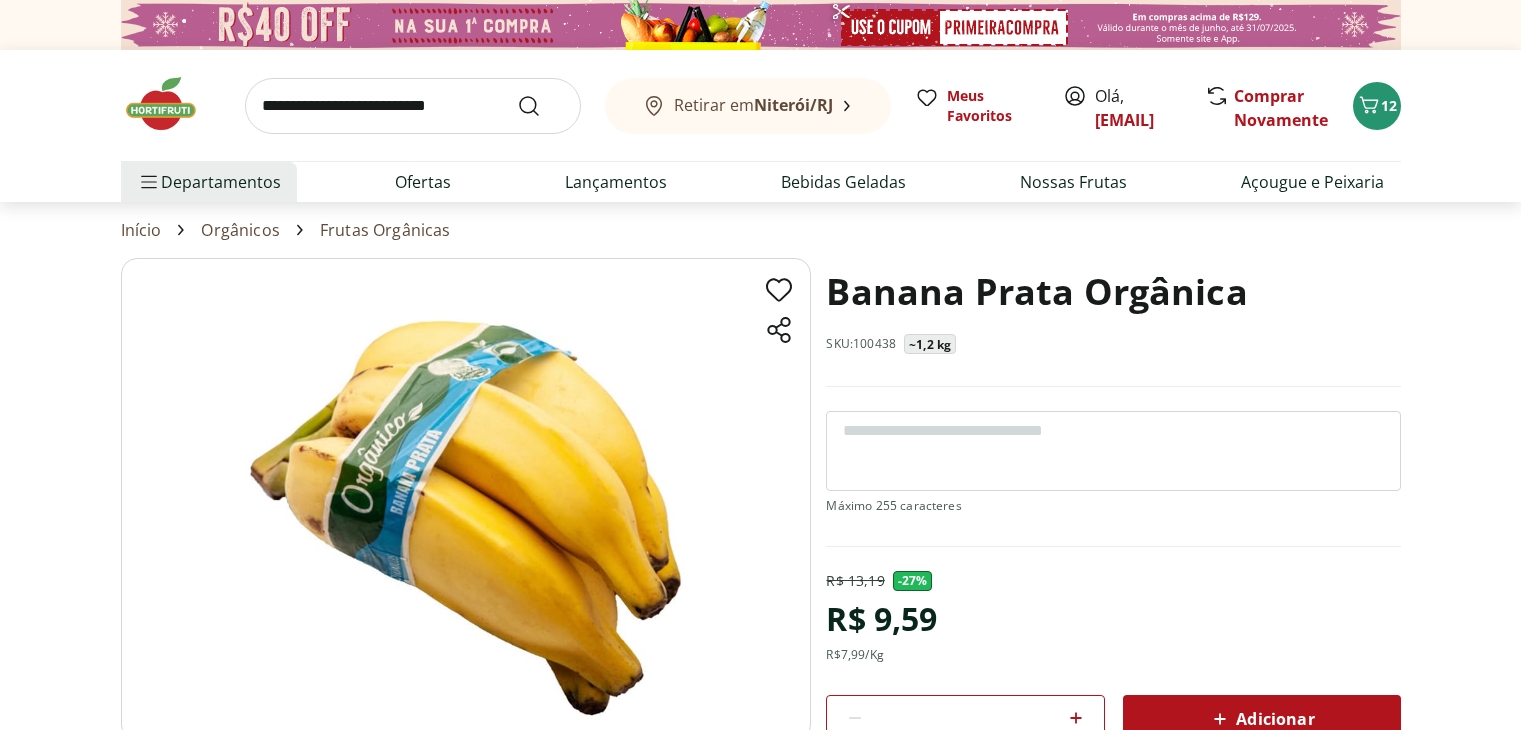 scroll, scrollTop: 0, scrollLeft: 0, axis: both 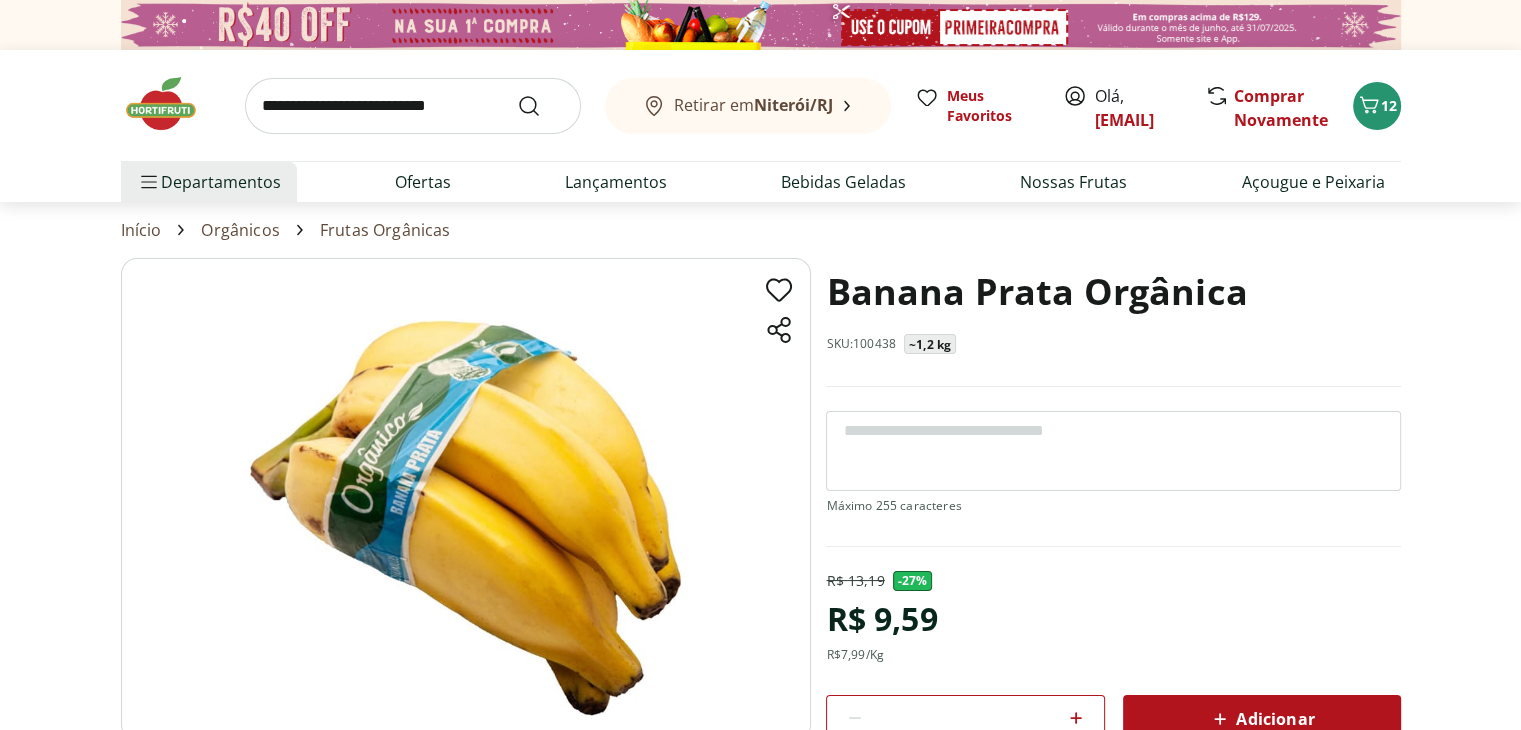 click on "Adicionar" at bounding box center (1262, 719) 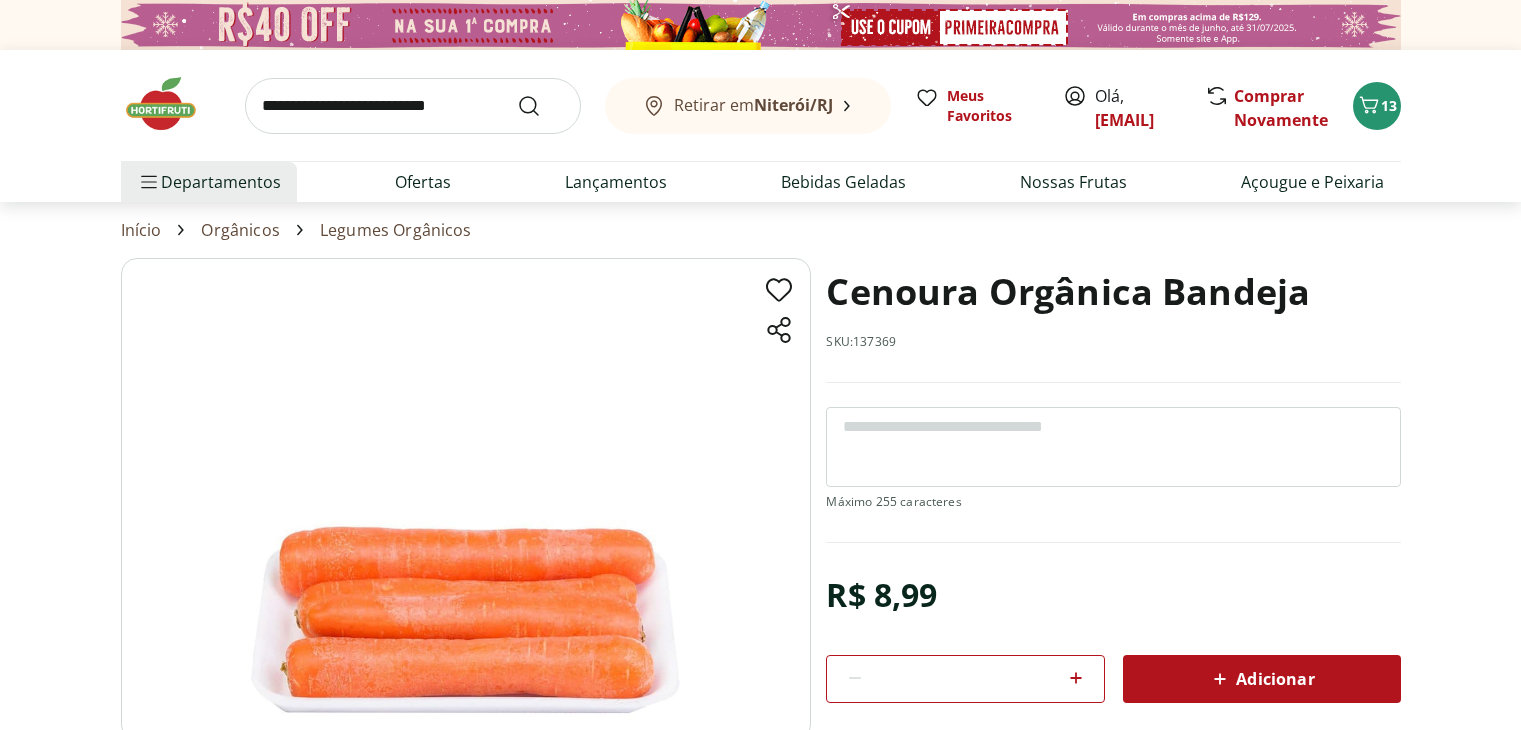 scroll, scrollTop: 0, scrollLeft: 0, axis: both 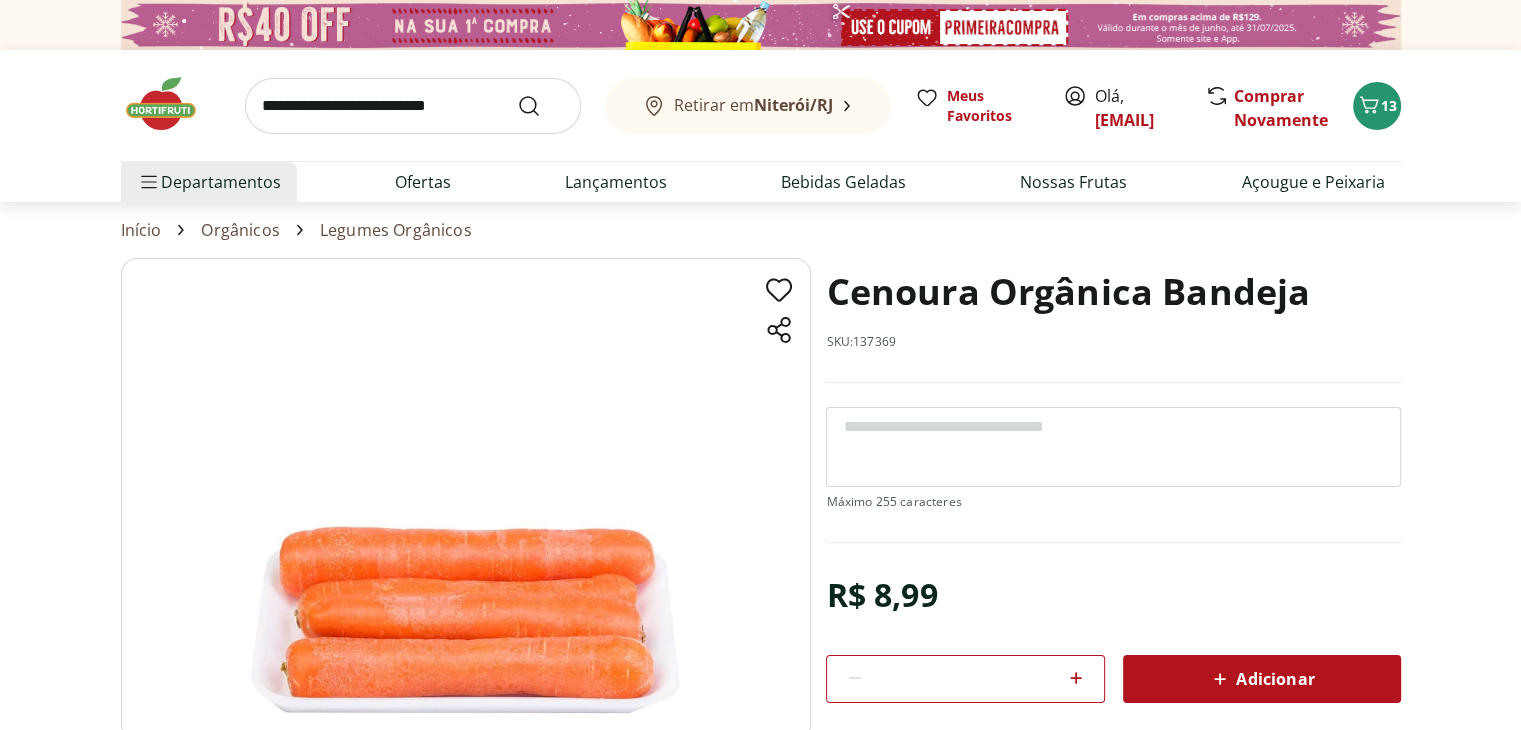 click on "Adicionar" at bounding box center [1262, 679] 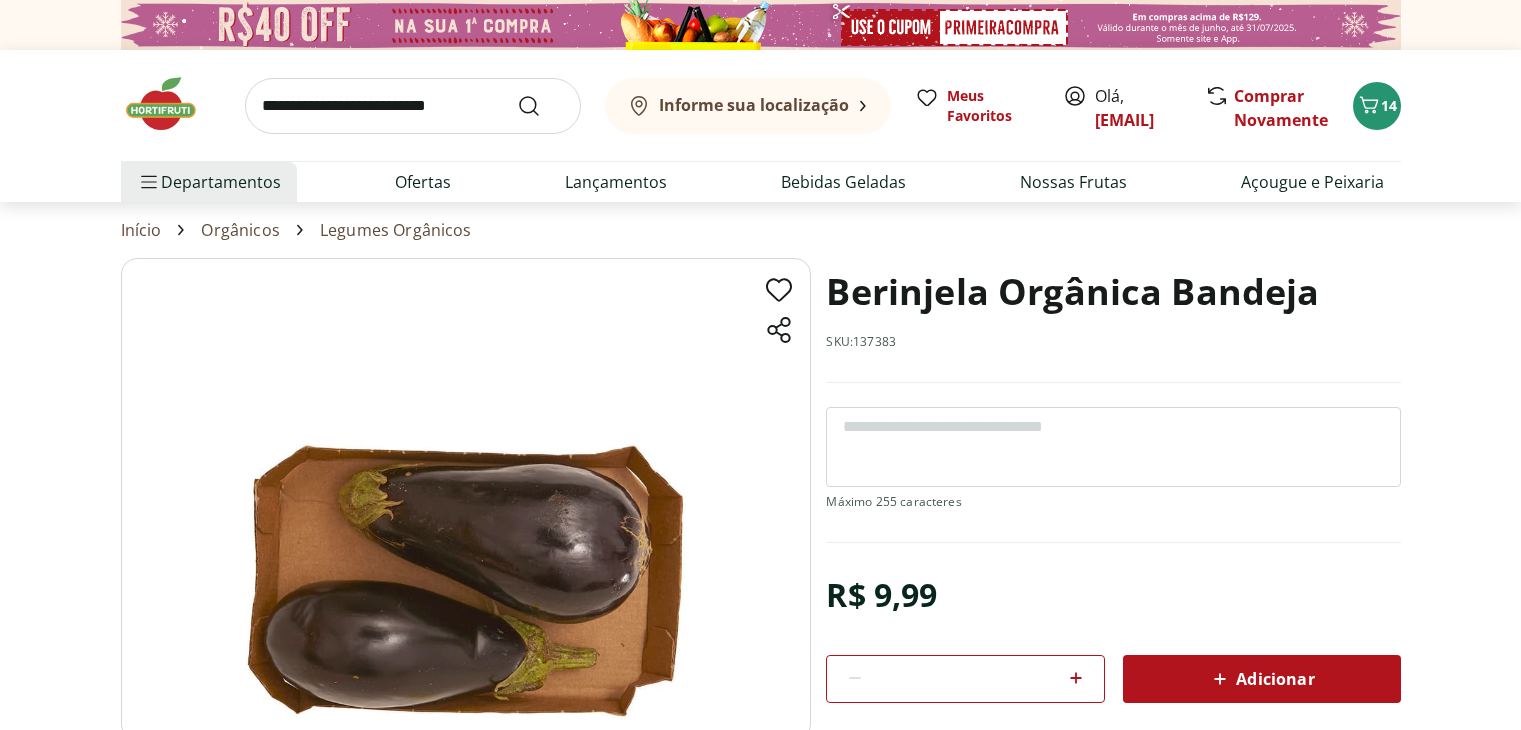 scroll, scrollTop: 0, scrollLeft: 0, axis: both 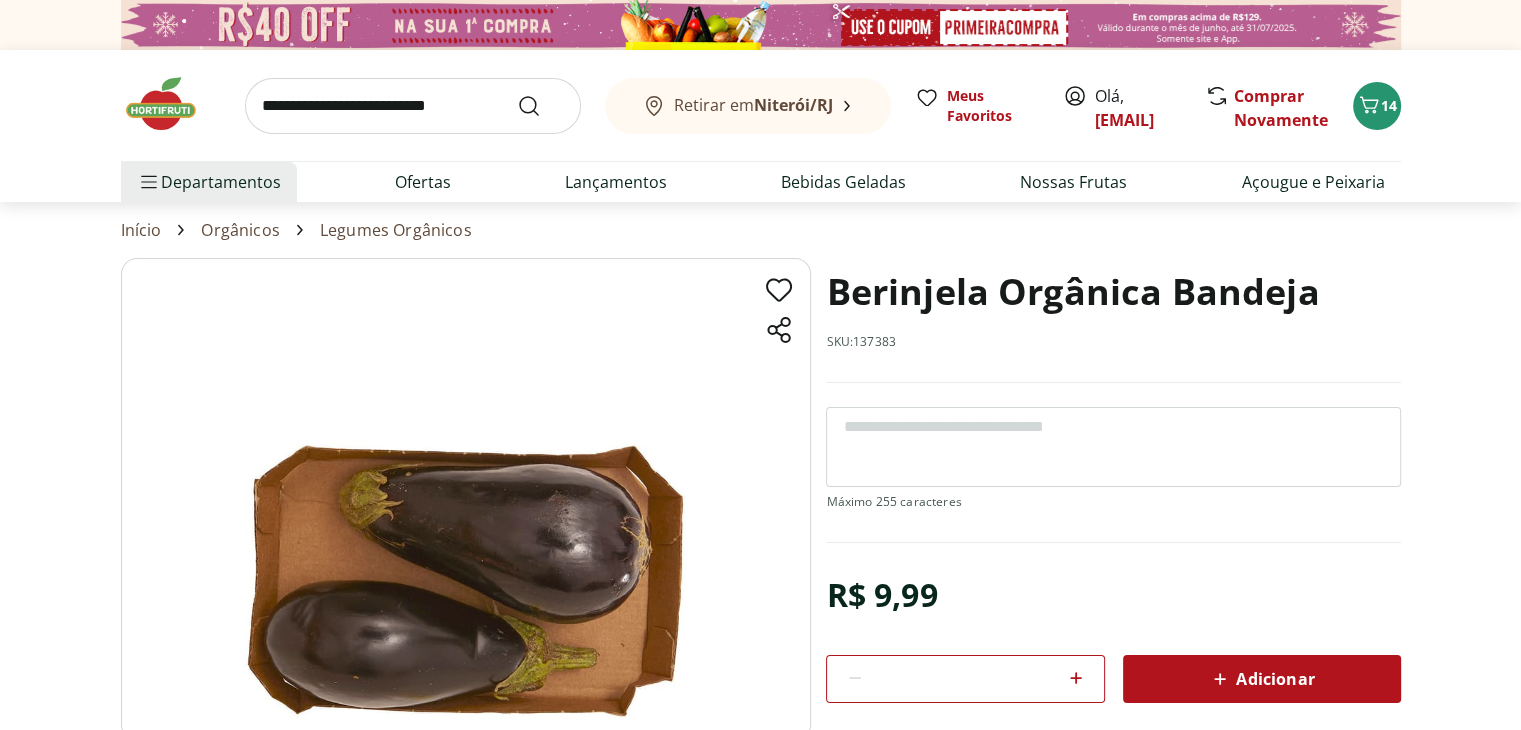 click on "Adicionar" at bounding box center [1262, 679] 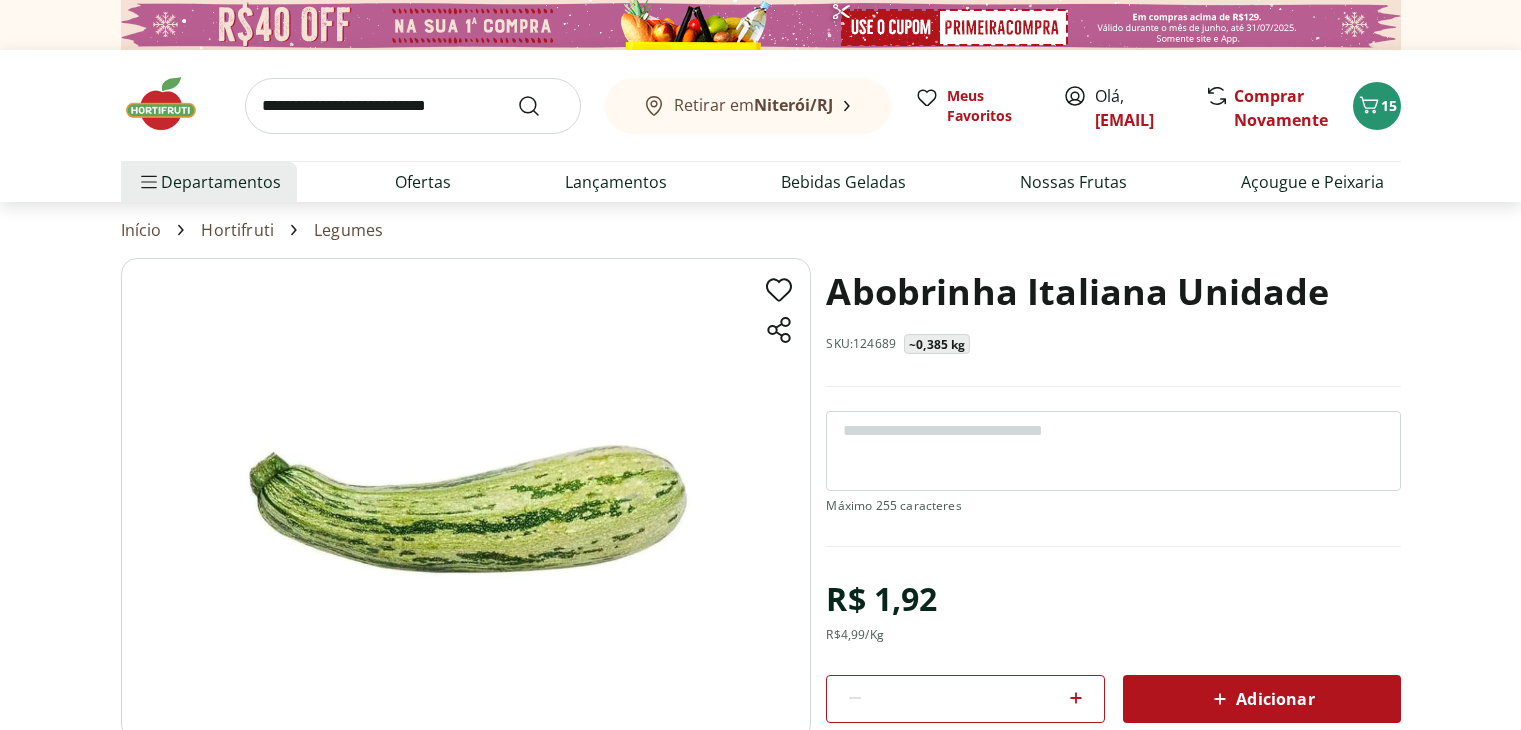 scroll, scrollTop: 0, scrollLeft: 0, axis: both 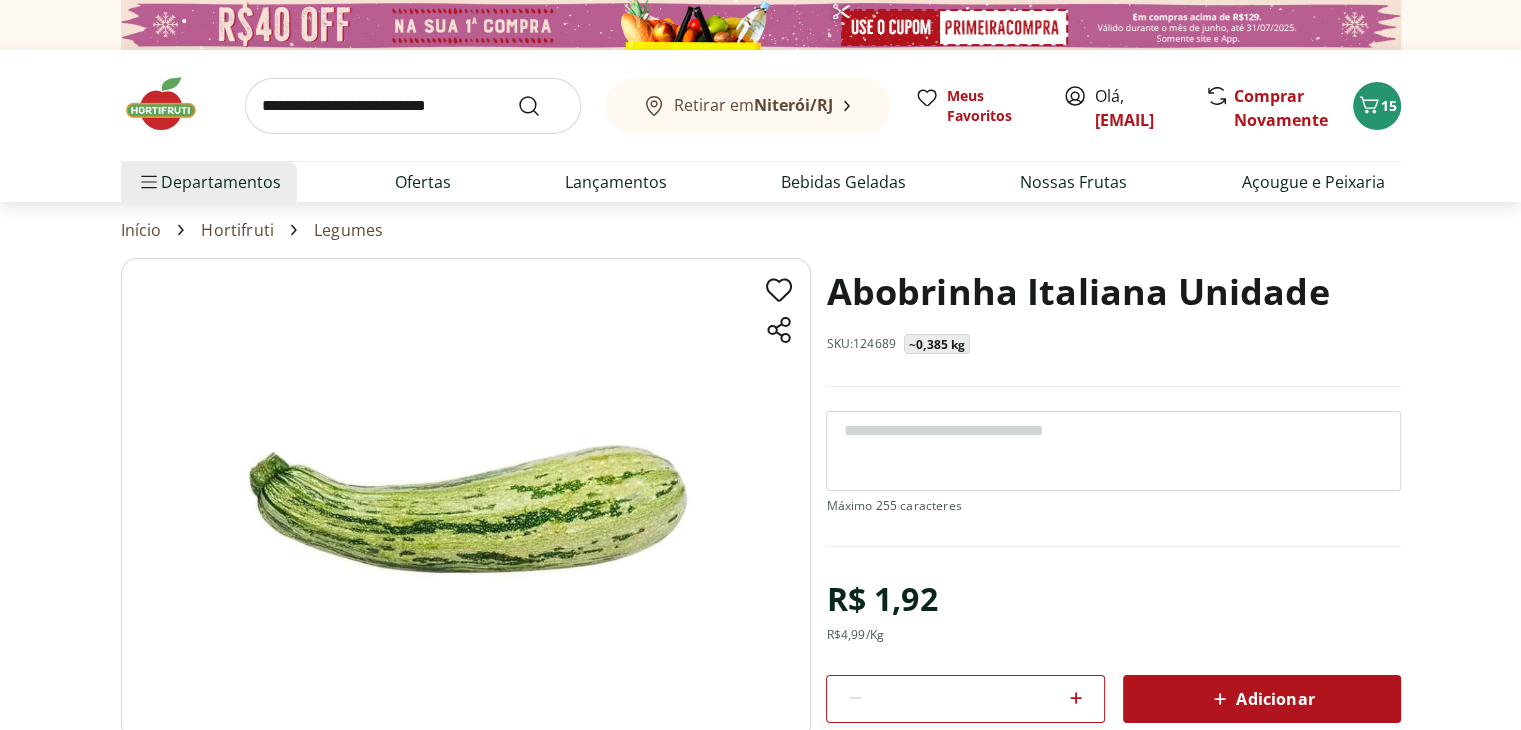click 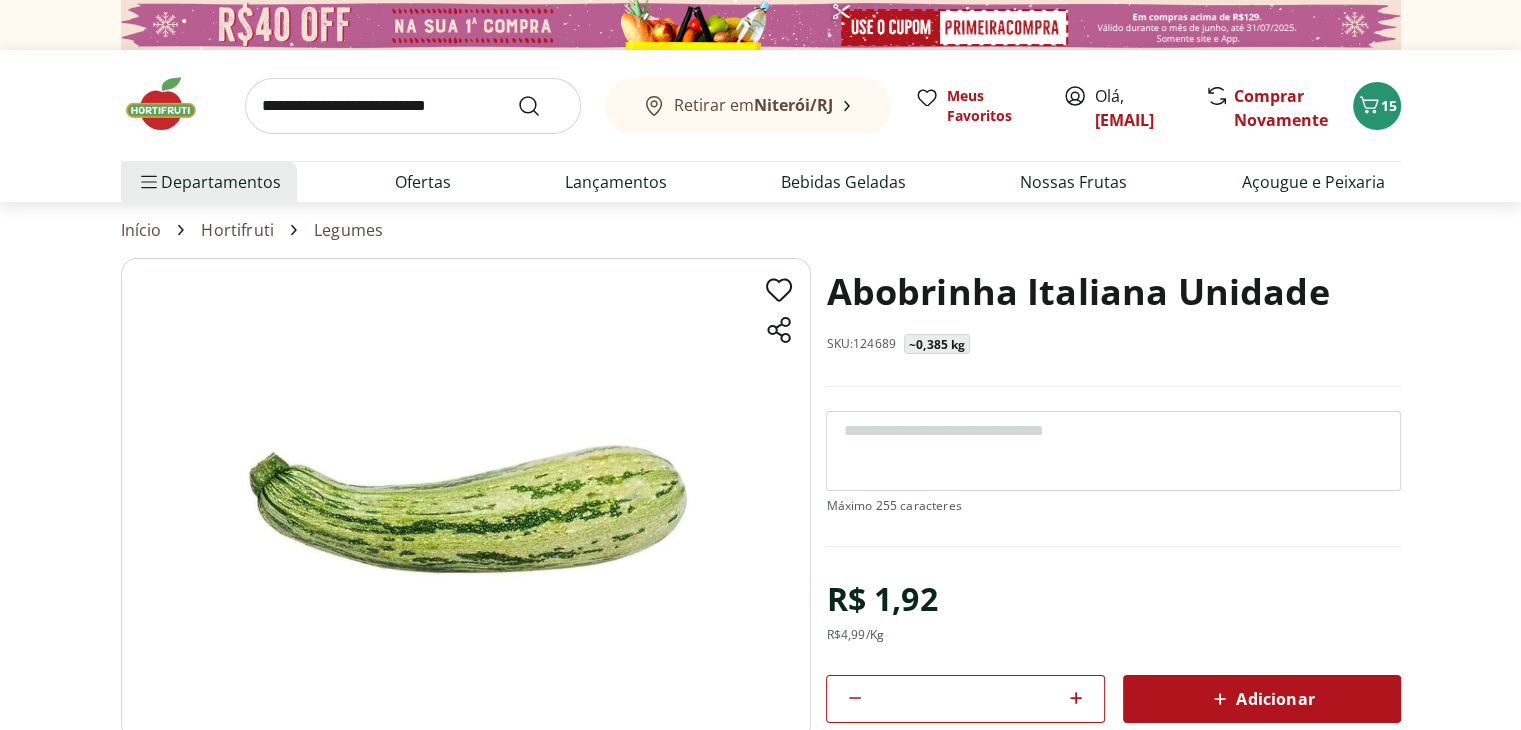 click on "Adicionar" at bounding box center [1262, 699] 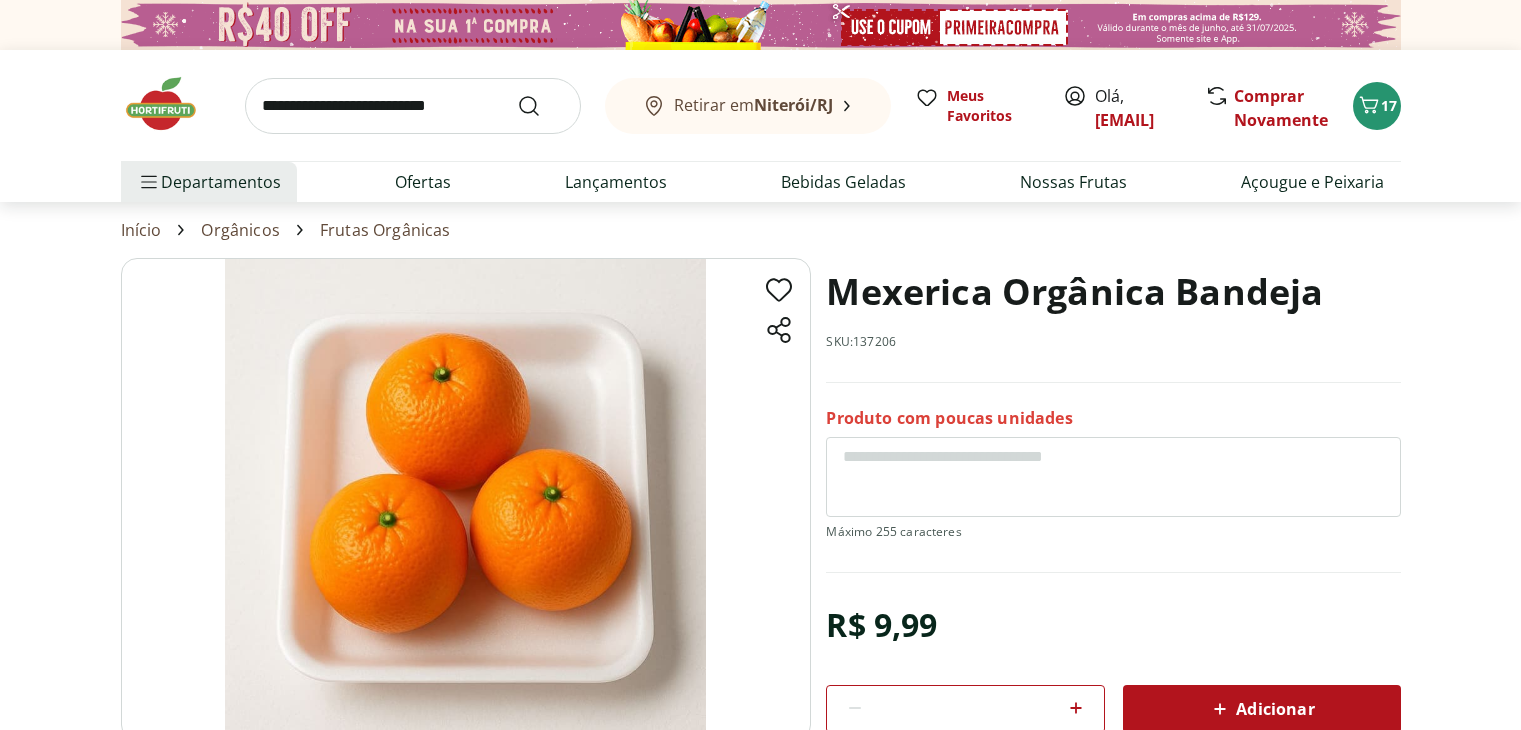 scroll, scrollTop: 0, scrollLeft: 0, axis: both 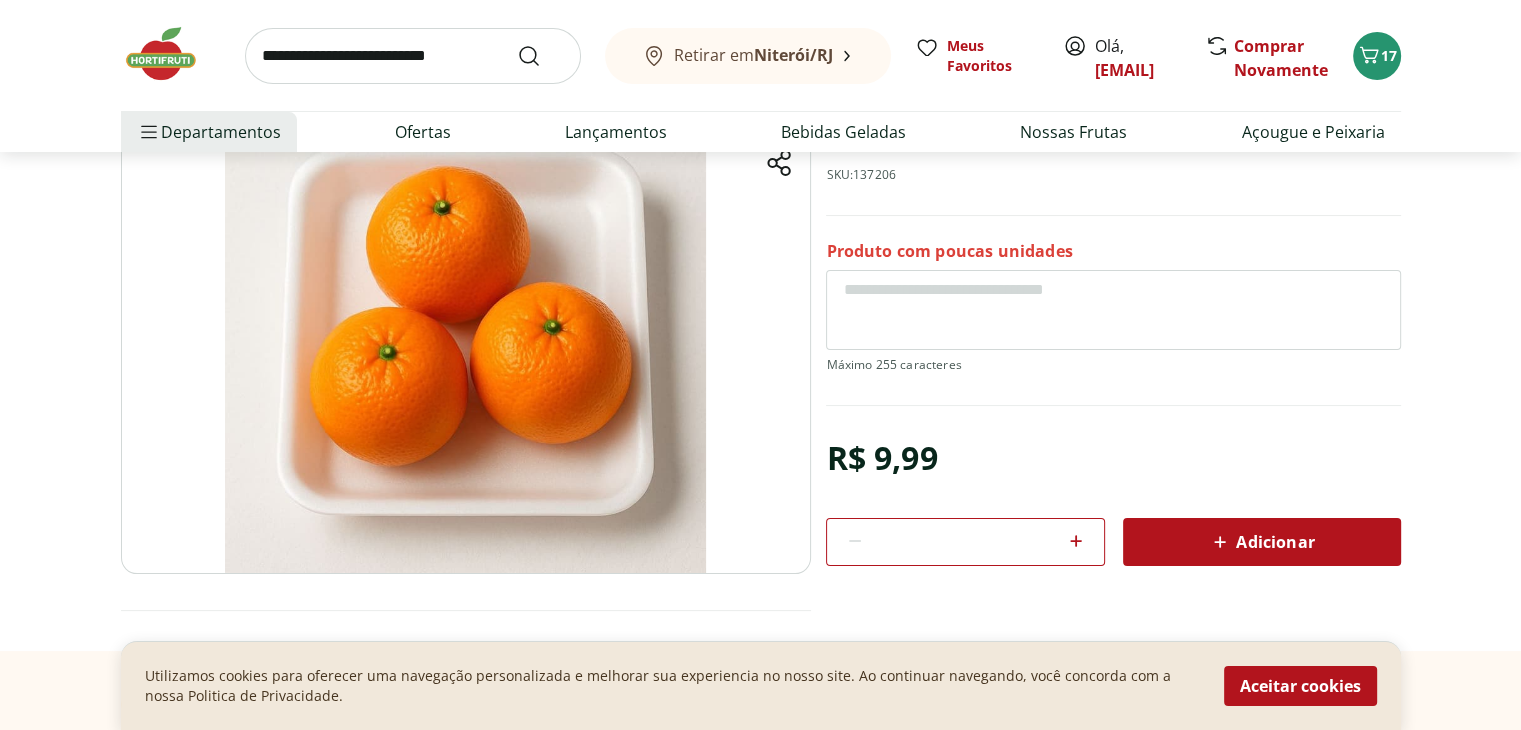 click on "Adicionar" at bounding box center [1262, 542] 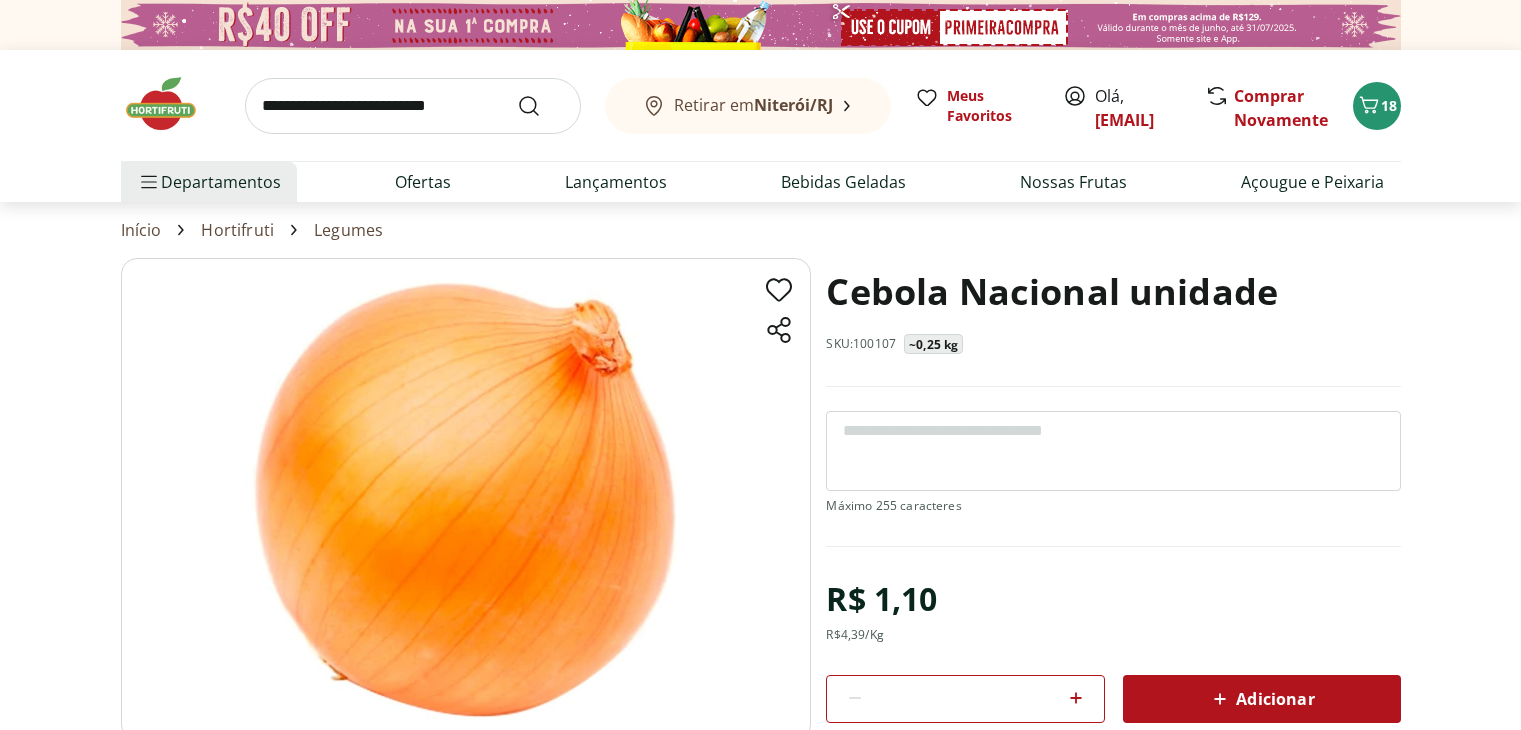 scroll, scrollTop: 0, scrollLeft: 0, axis: both 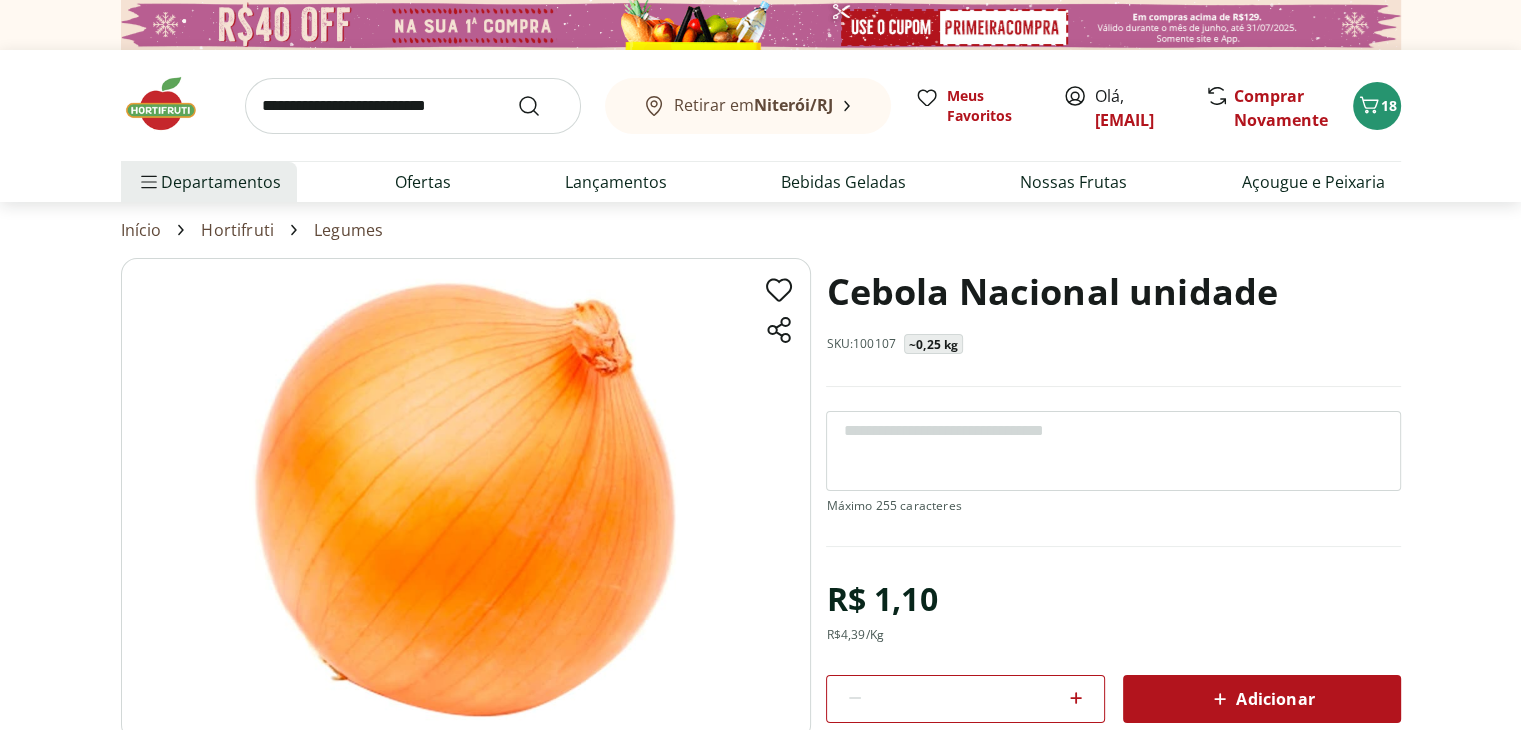 click 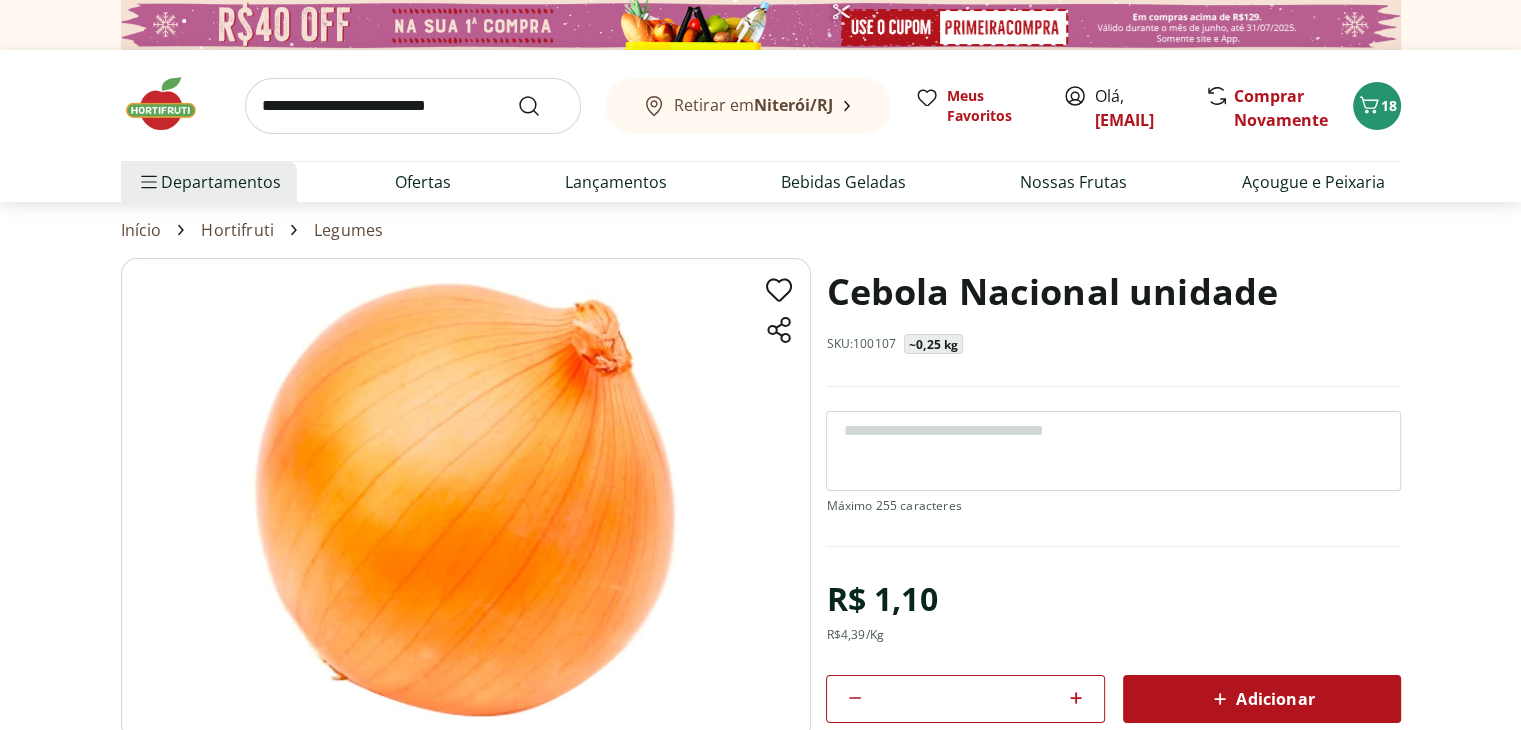 click 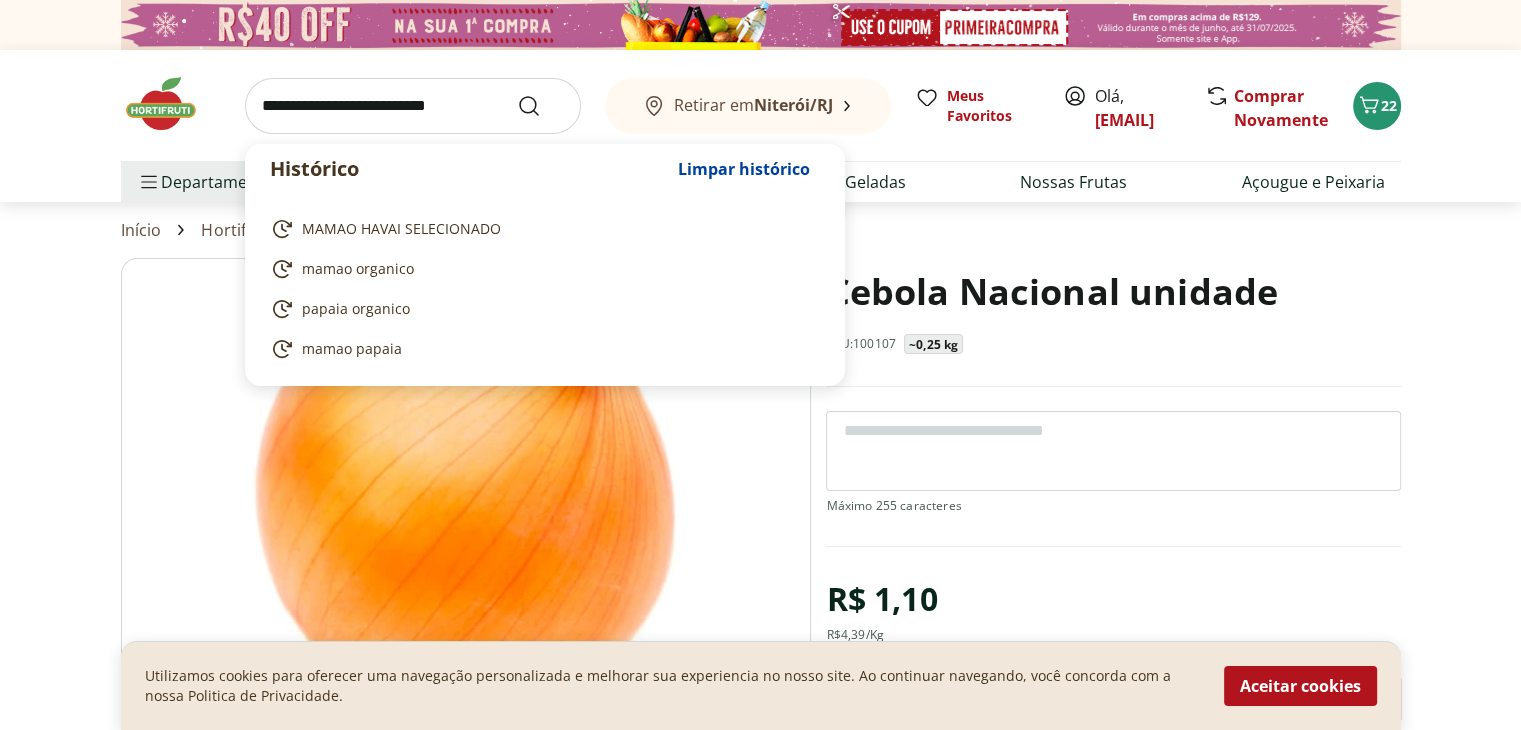 click at bounding box center (413, 106) 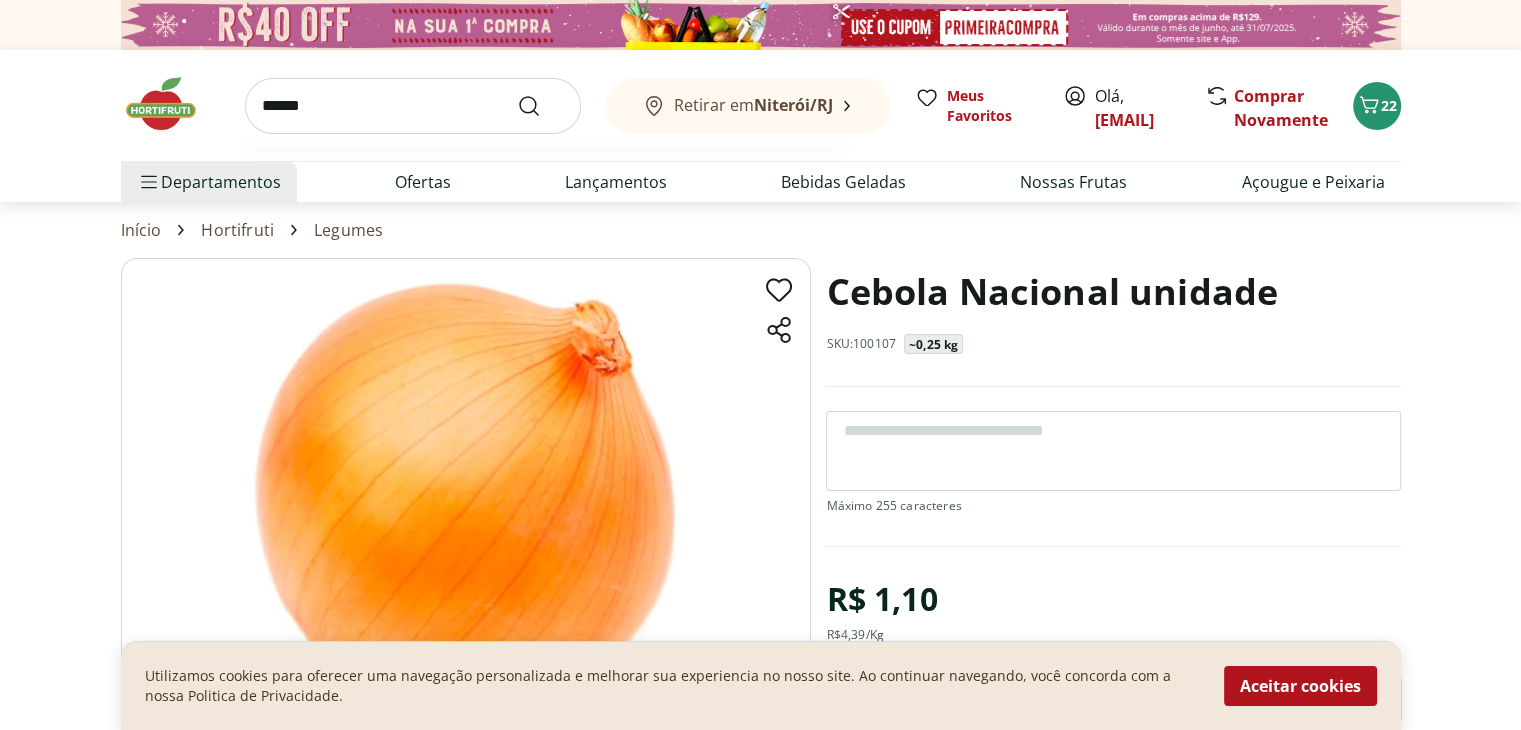 type on "******" 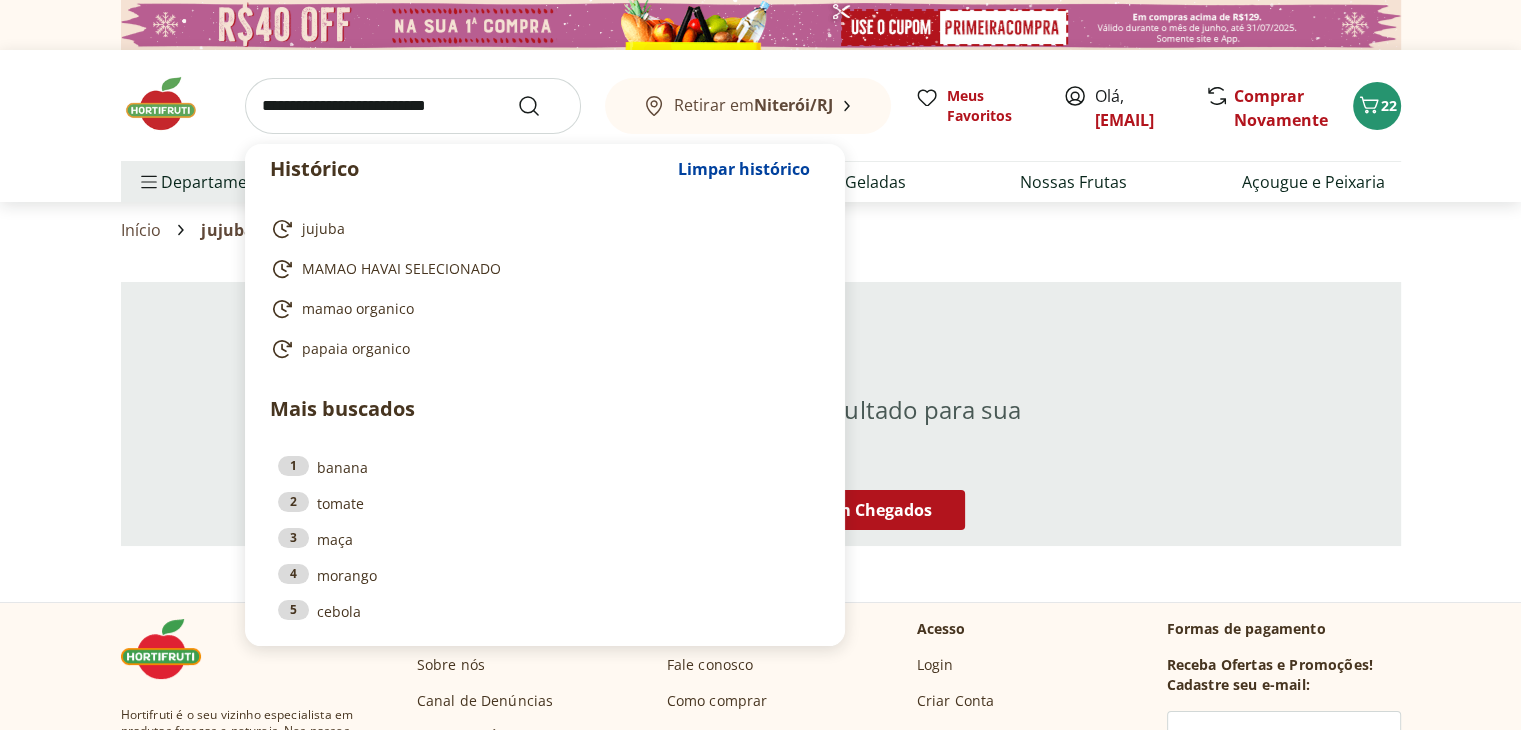click at bounding box center (413, 106) 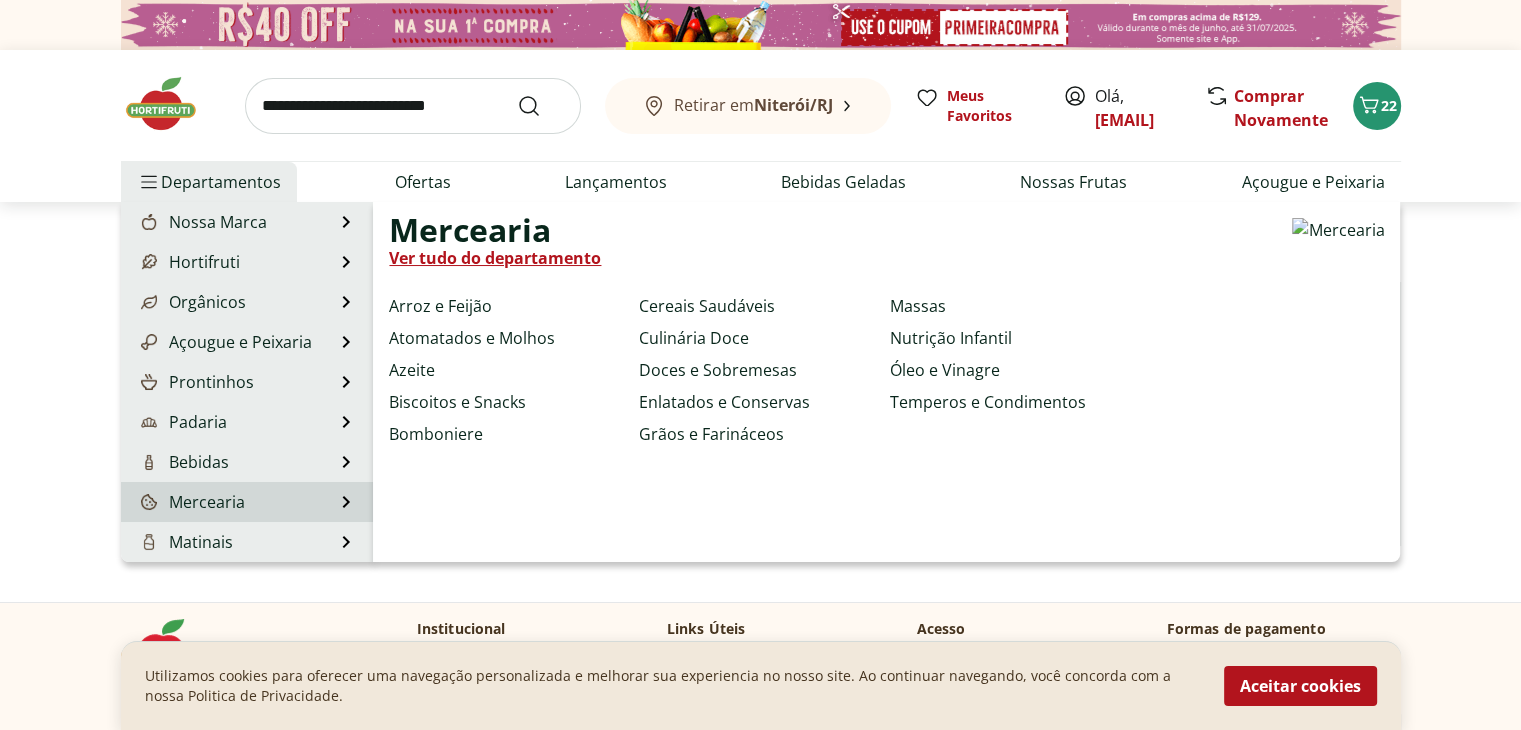 click on "Mercearia Mercearia Ver tudo do departamento Arroz e Feijão Atomatados e Molhos Azeite Biscoitos e Snacks Bomboniere Cereais Saudáveis Culinária Doce Doces e Sobremesas Enlatados e Conservas Grãos e Farináceos Massas Nutrição Infantil Óleo e Vinagre Temperos e Condimentos" at bounding box center [247, 502] 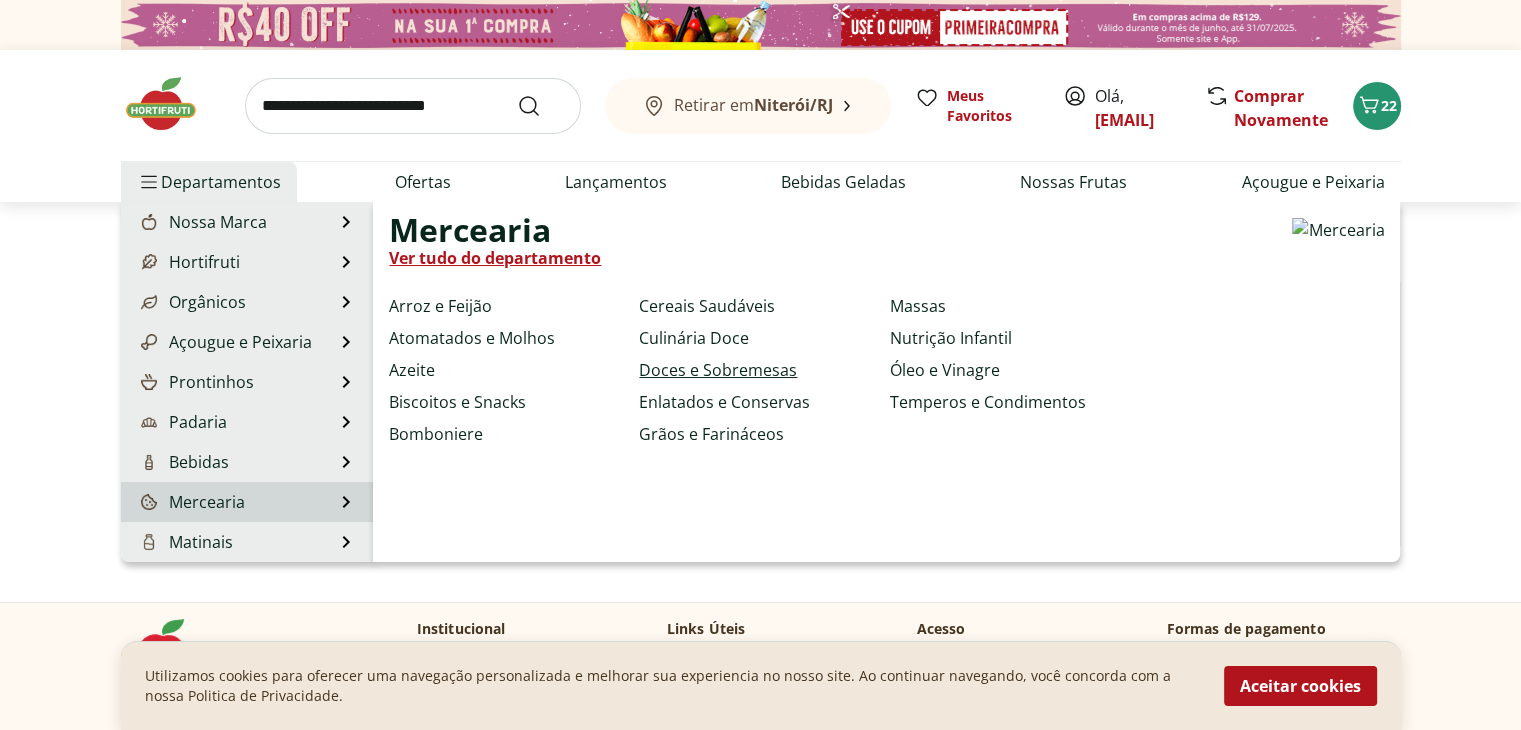 click on "Doces e Sobremesas" at bounding box center [718, 370] 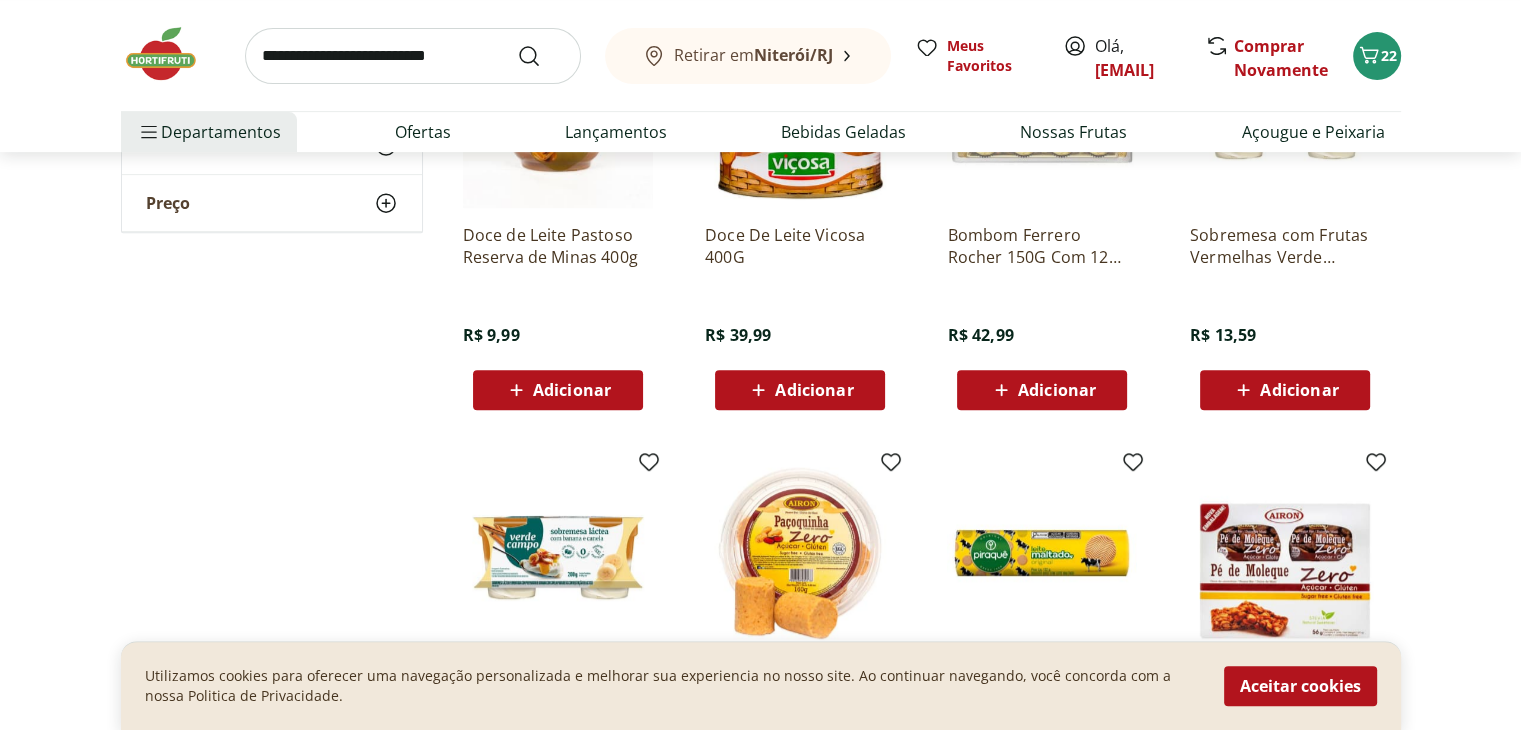 scroll, scrollTop: 866, scrollLeft: 0, axis: vertical 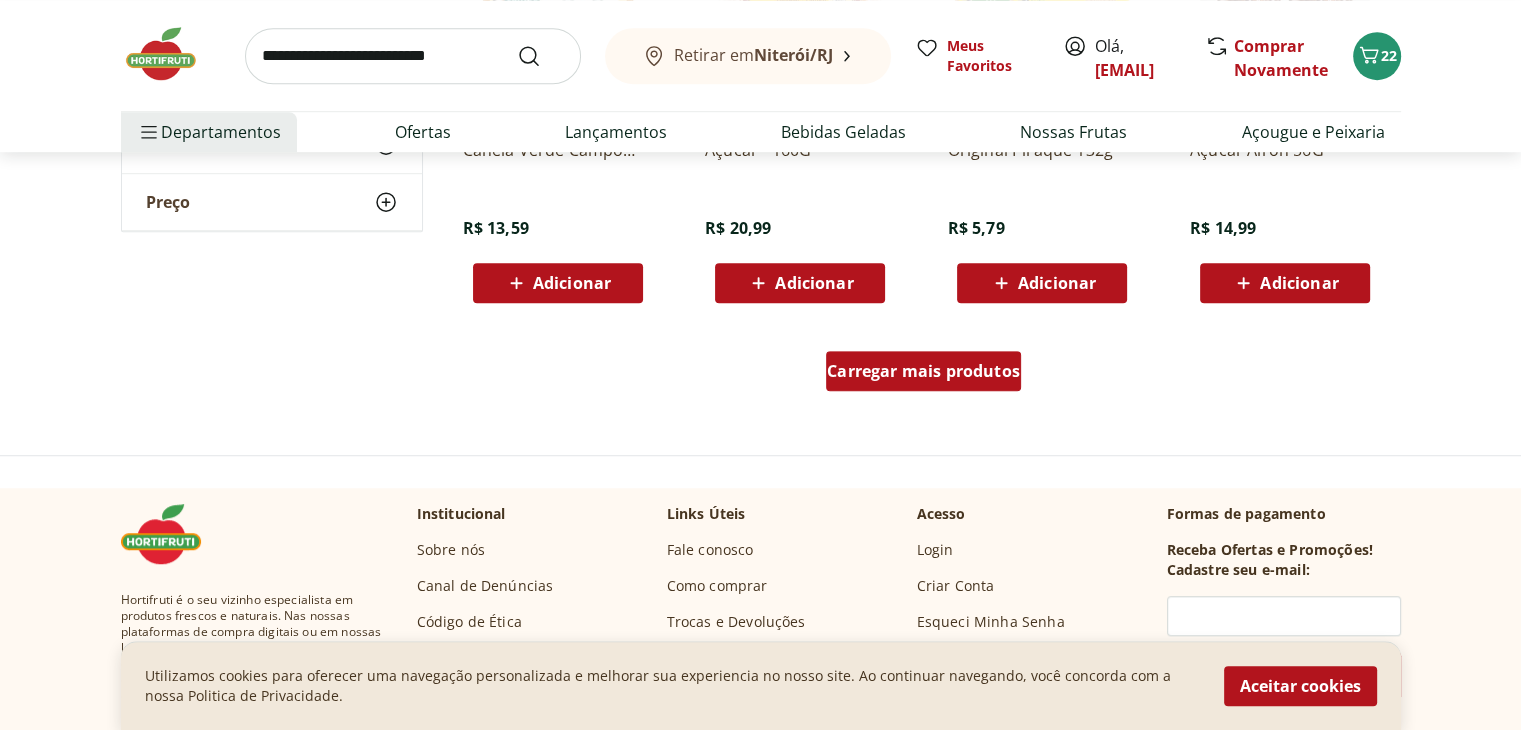 click on "Carregar mais produtos" at bounding box center (923, 371) 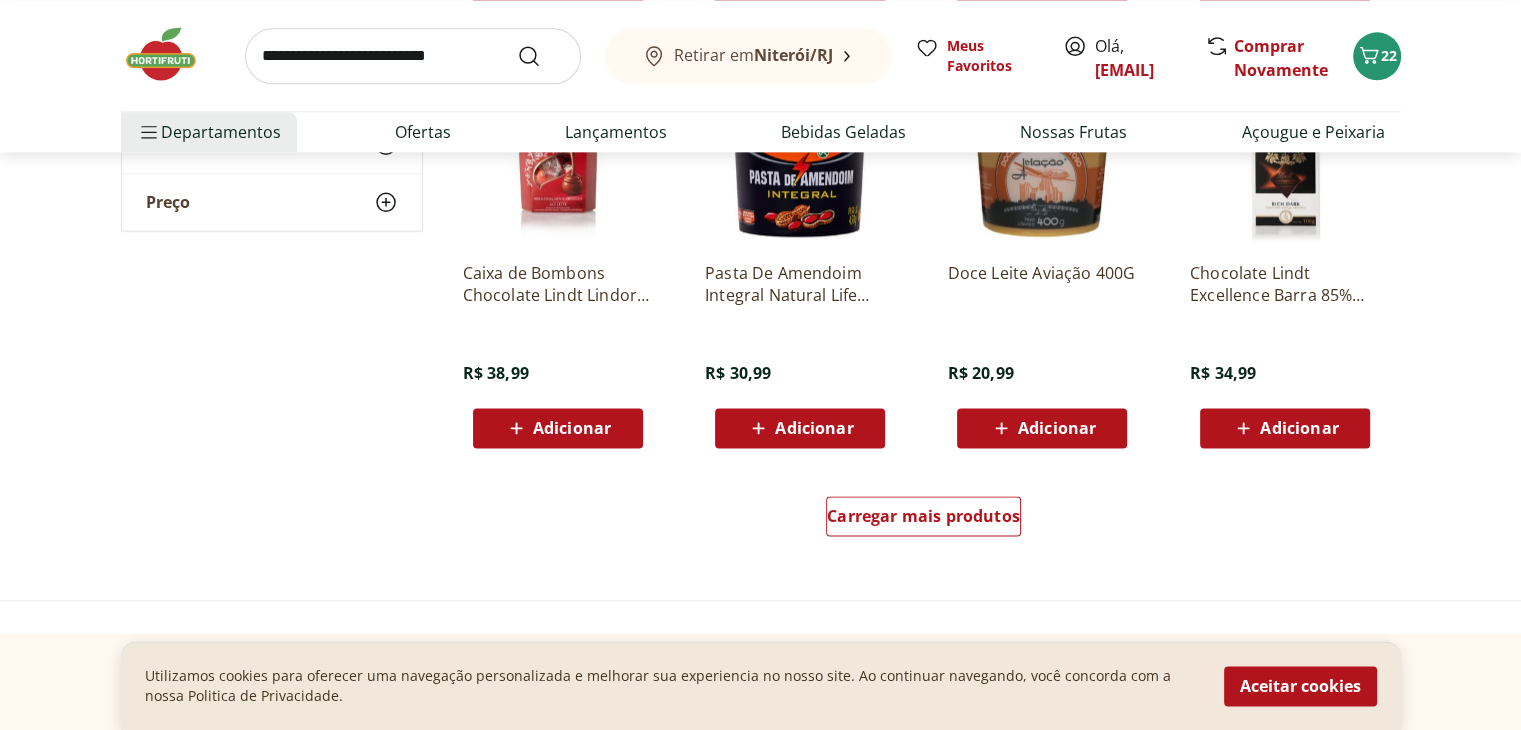 scroll, scrollTop: 2518, scrollLeft: 0, axis: vertical 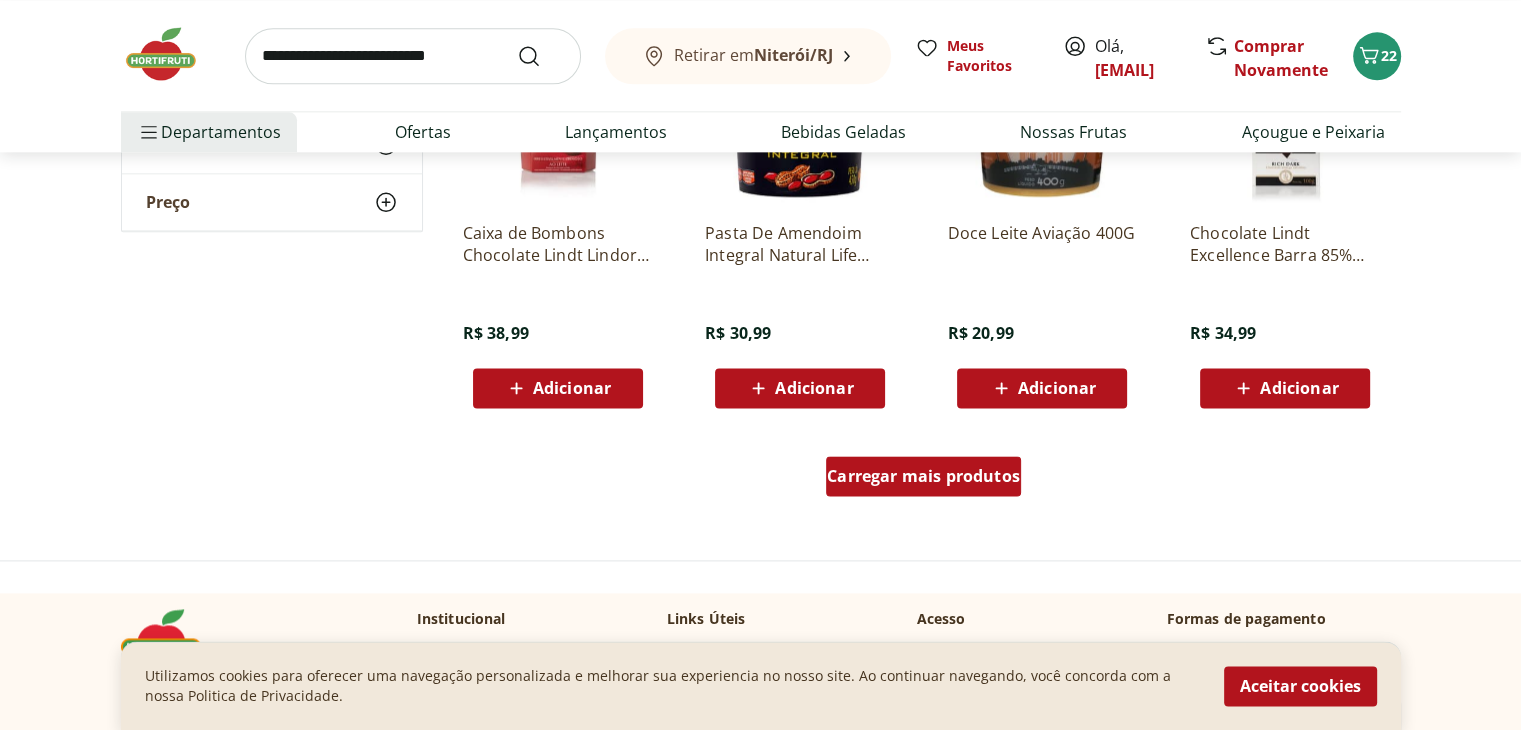 click on "Carregar mais produtos" at bounding box center (923, 476) 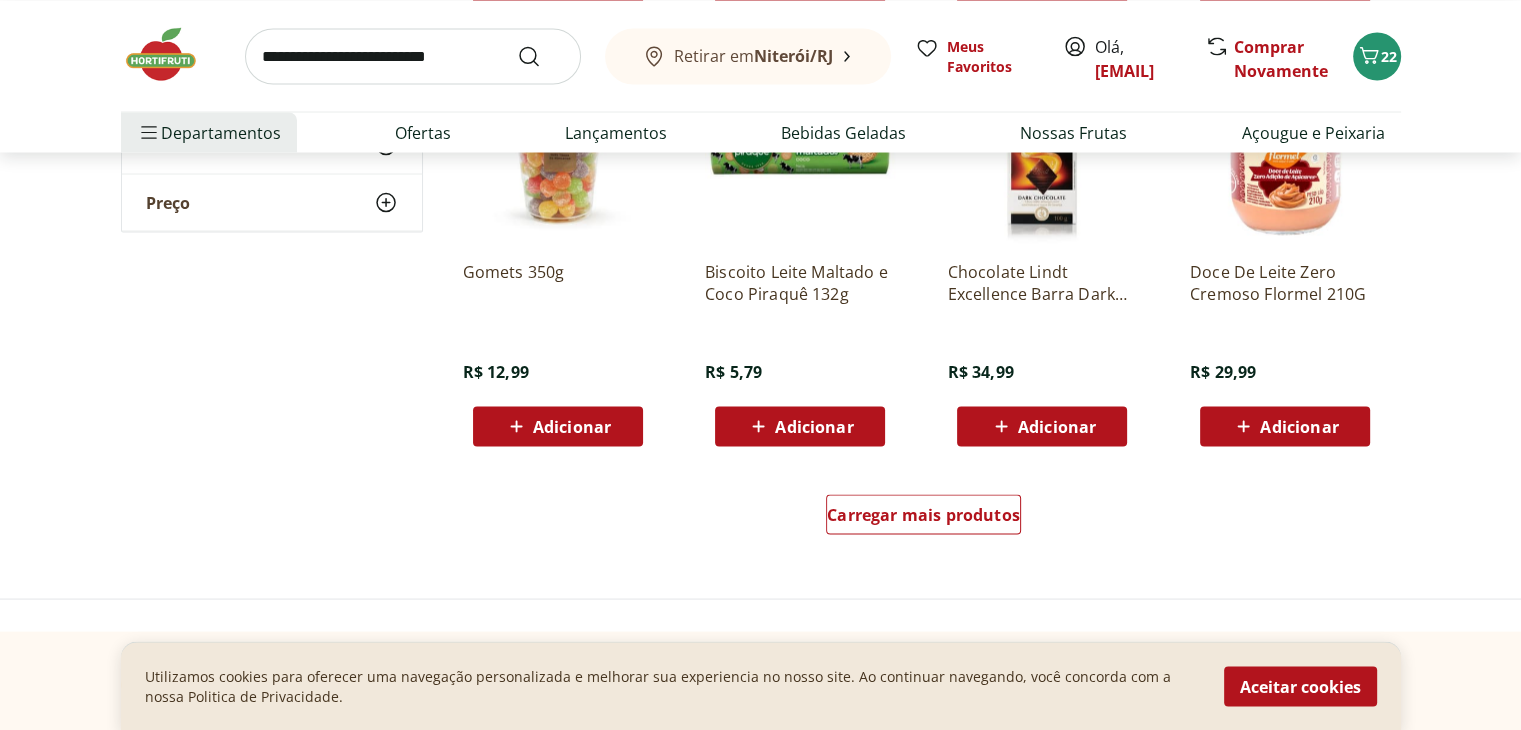 scroll, scrollTop: 3890, scrollLeft: 0, axis: vertical 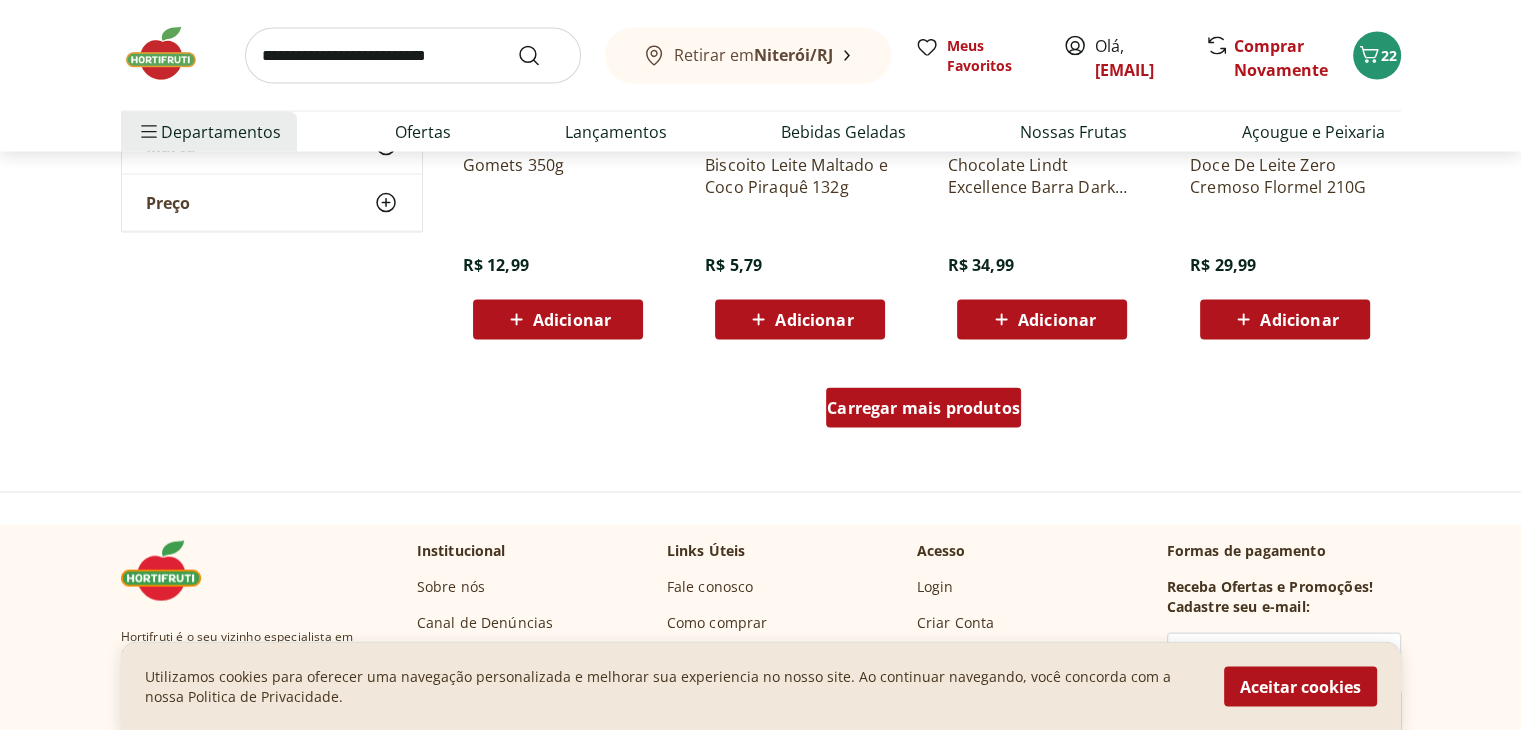 click on "Carregar mais produtos" at bounding box center [923, 408] 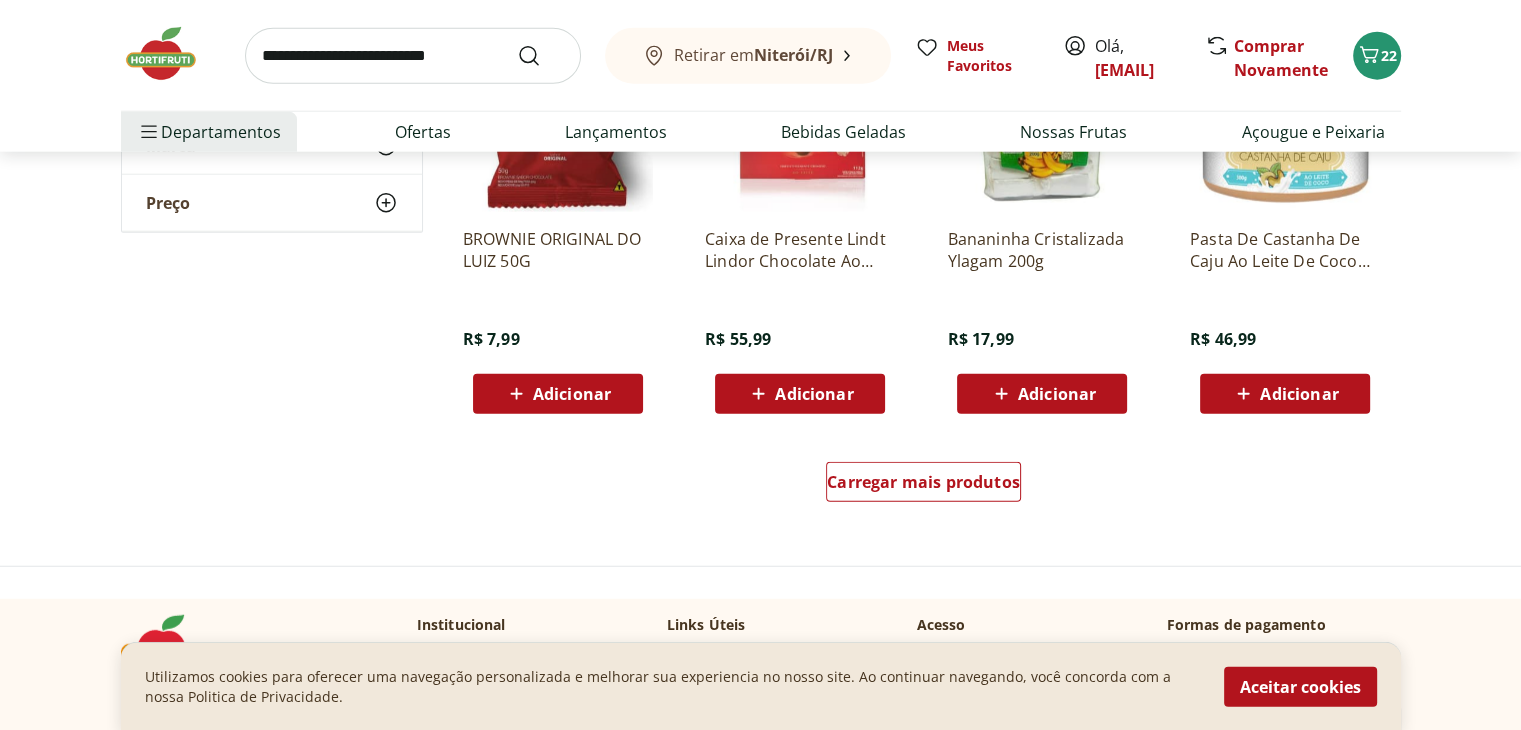 scroll, scrollTop: 5103, scrollLeft: 0, axis: vertical 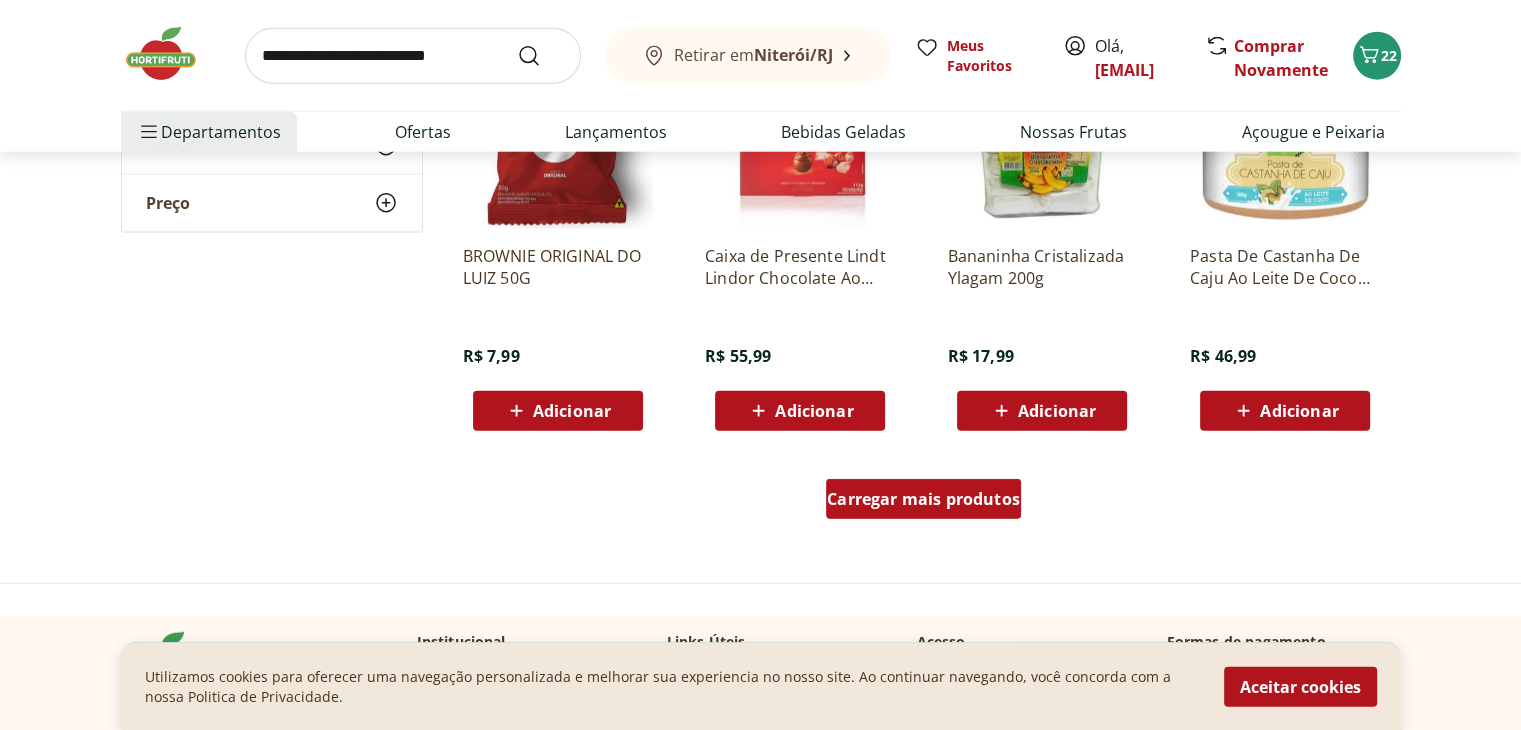 click on "Carregar mais produtos" at bounding box center [923, 499] 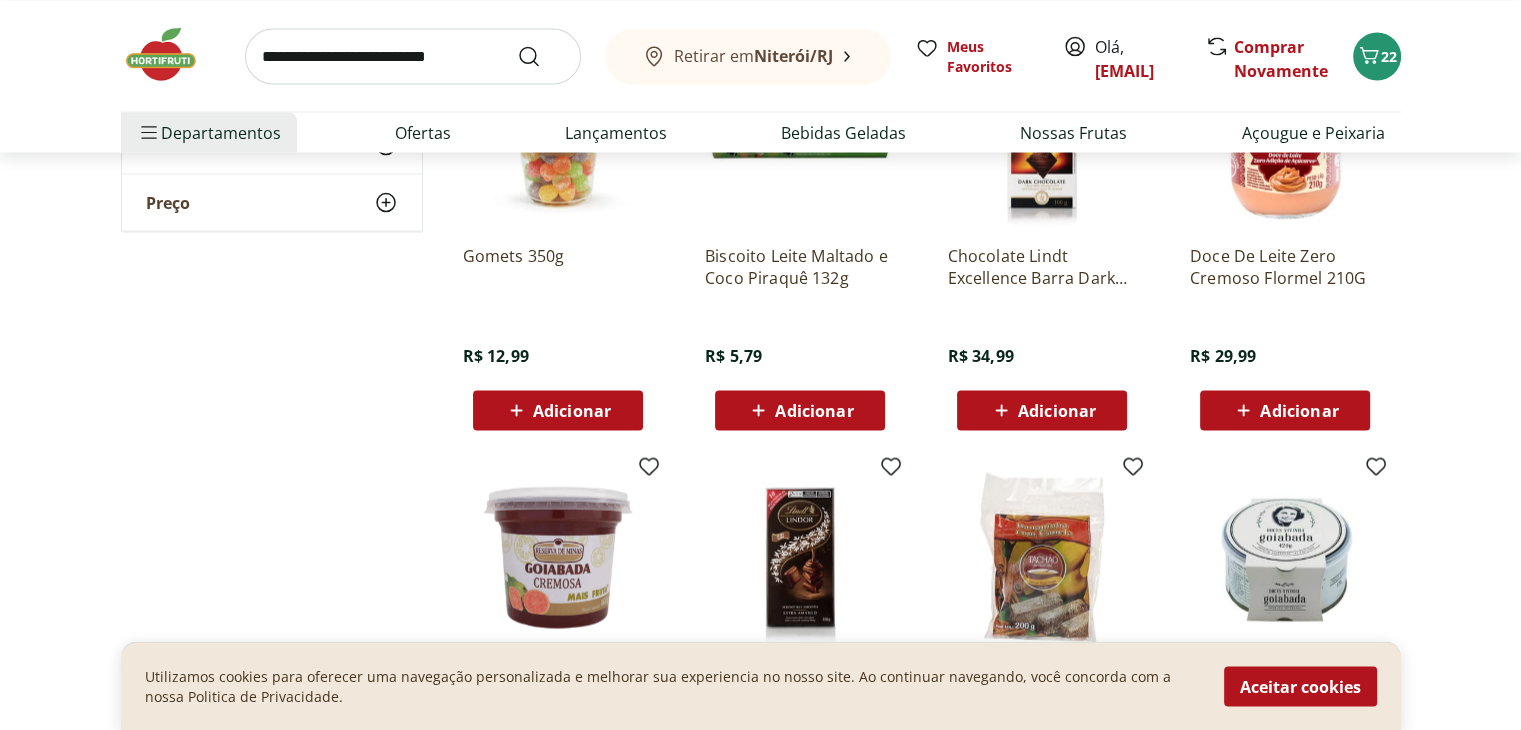 scroll, scrollTop: 3891, scrollLeft: 0, axis: vertical 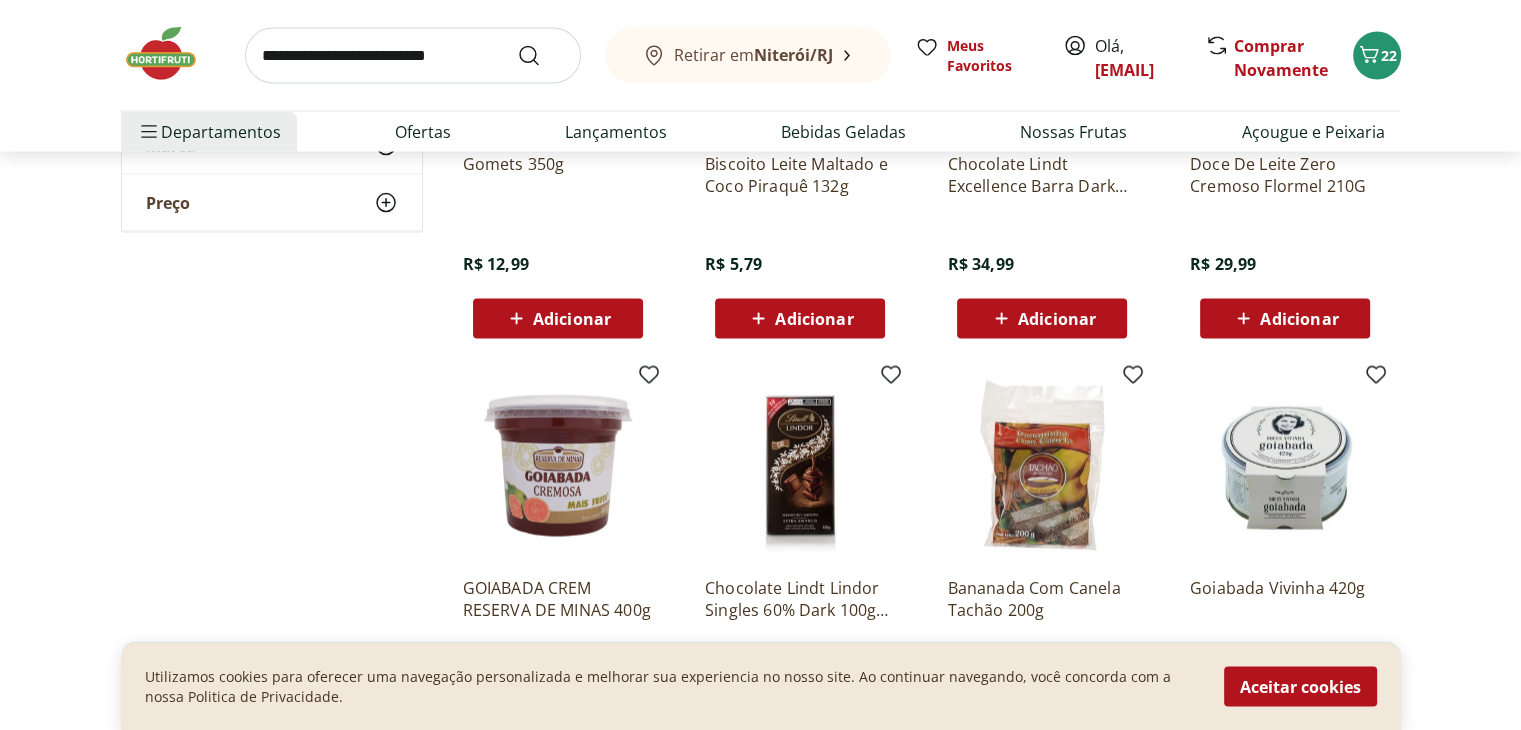 click on "Adicionar" at bounding box center (558, 319) 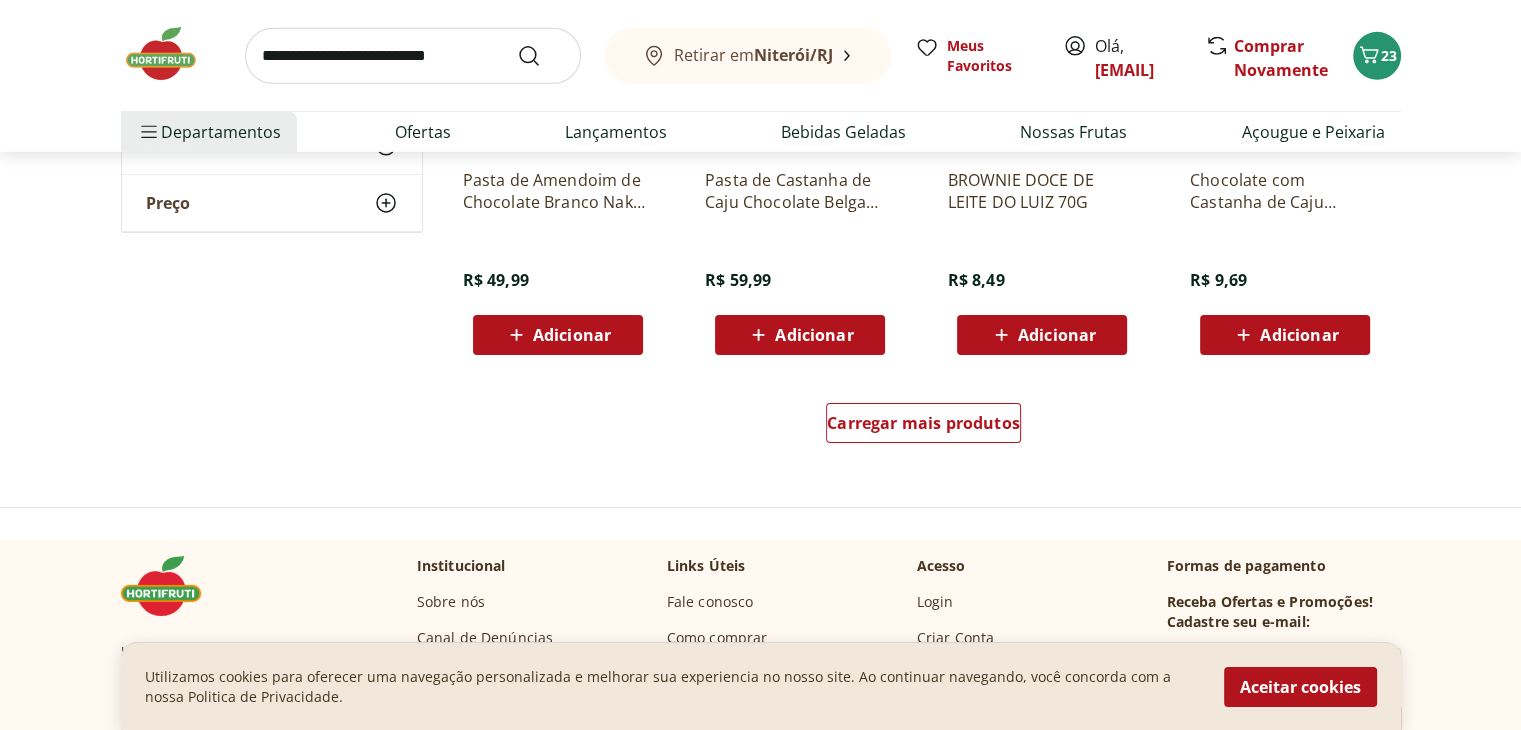 scroll, scrollTop: 6553, scrollLeft: 0, axis: vertical 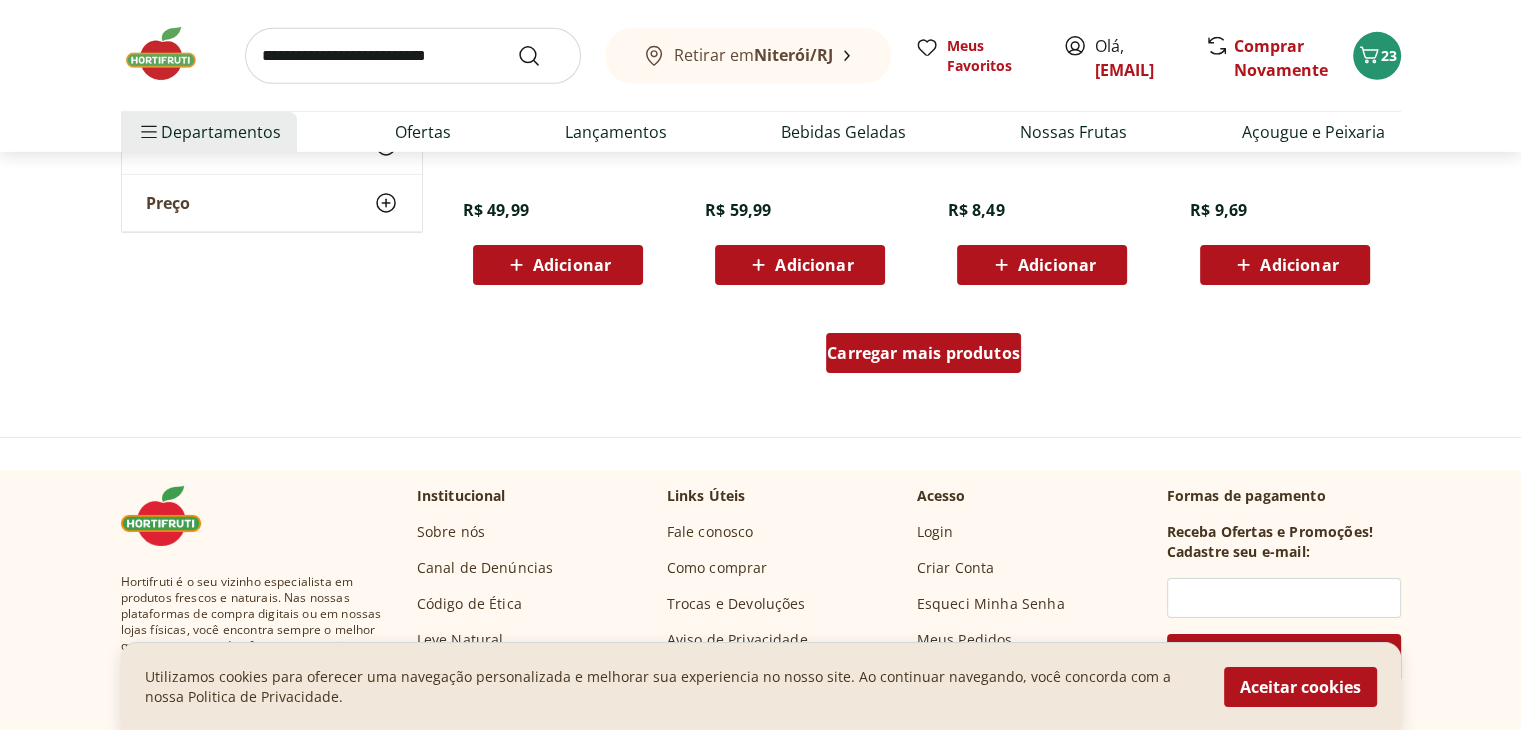 click on "Carregar mais produtos" at bounding box center [923, 353] 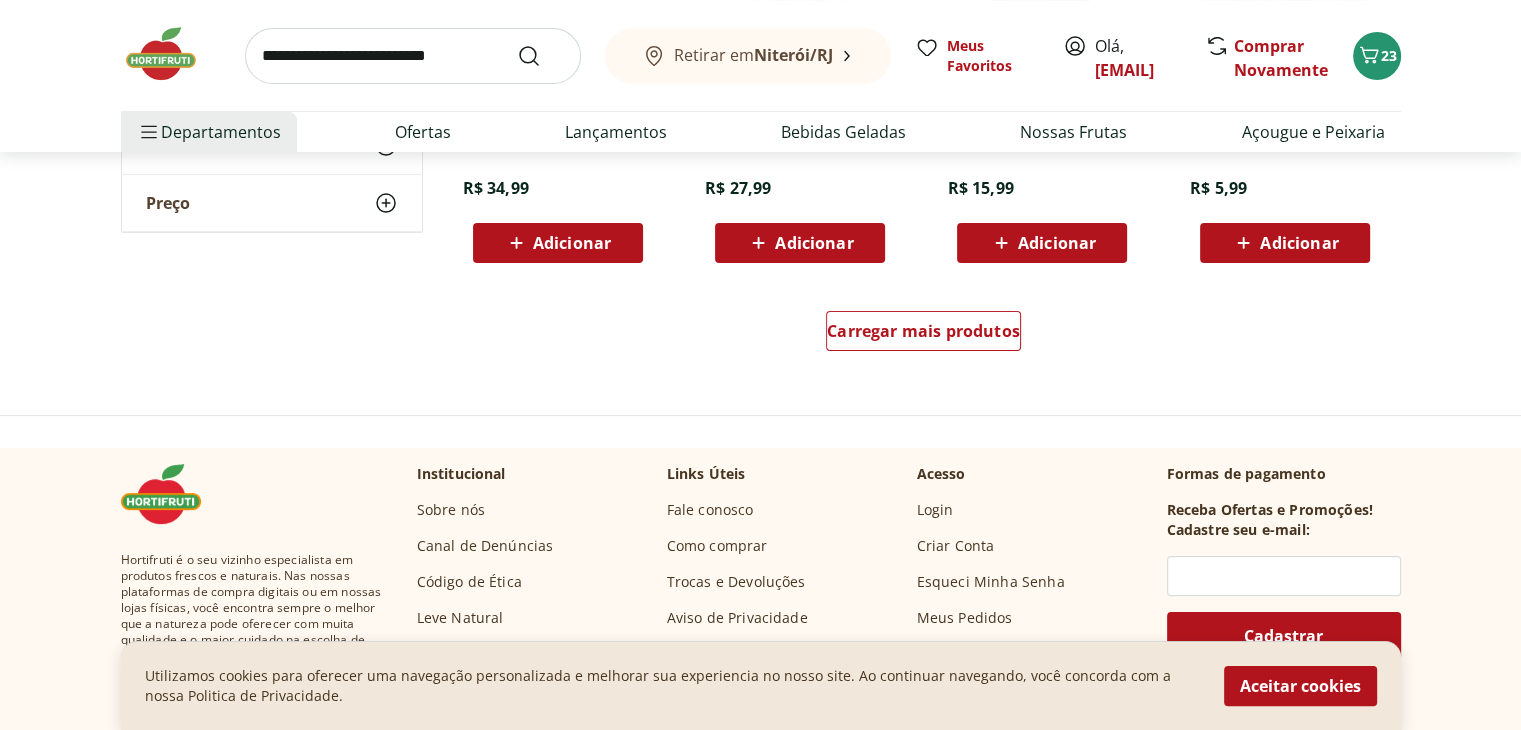 scroll, scrollTop: 7925, scrollLeft: 0, axis: vertical 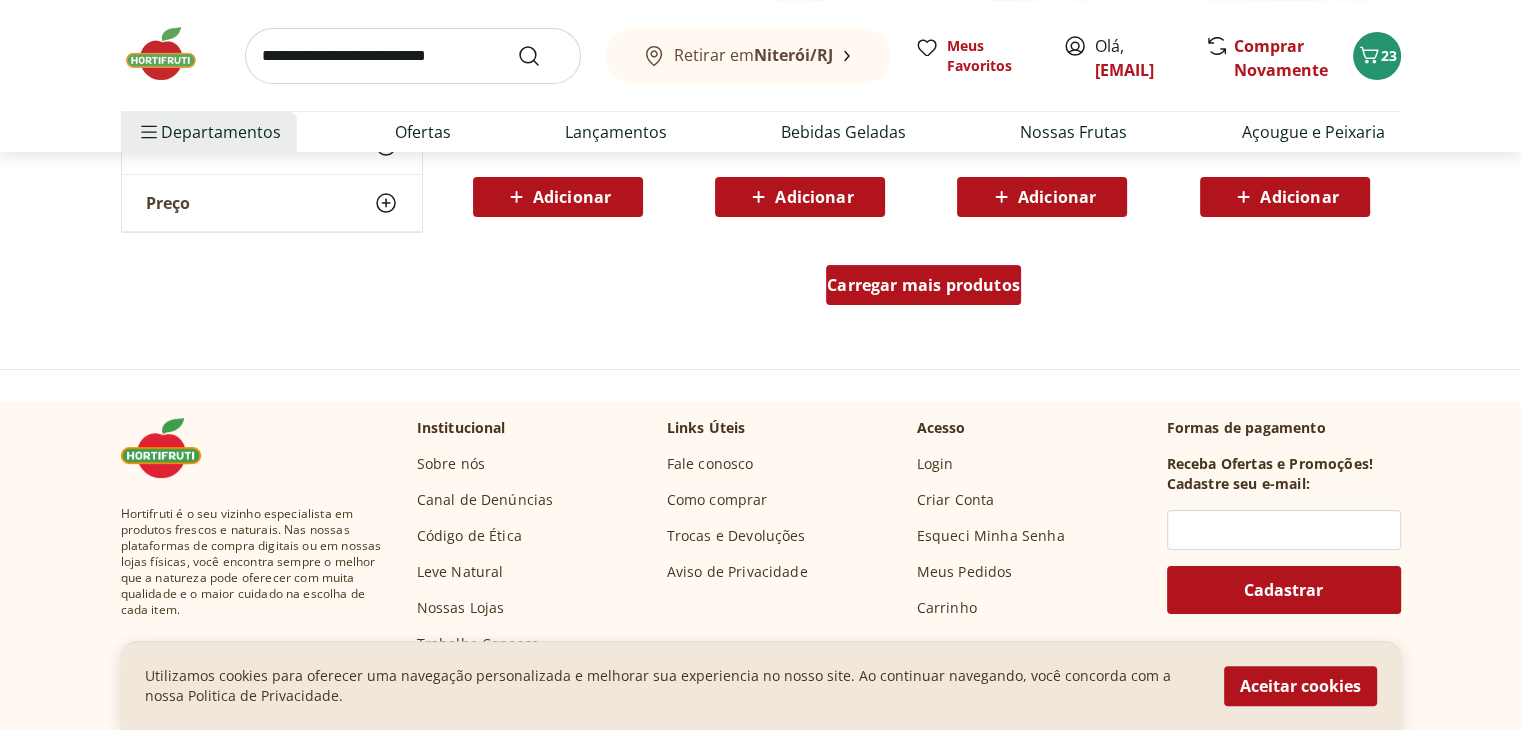 click on "Carregar mais produtos" at bounding box center [923, 285] 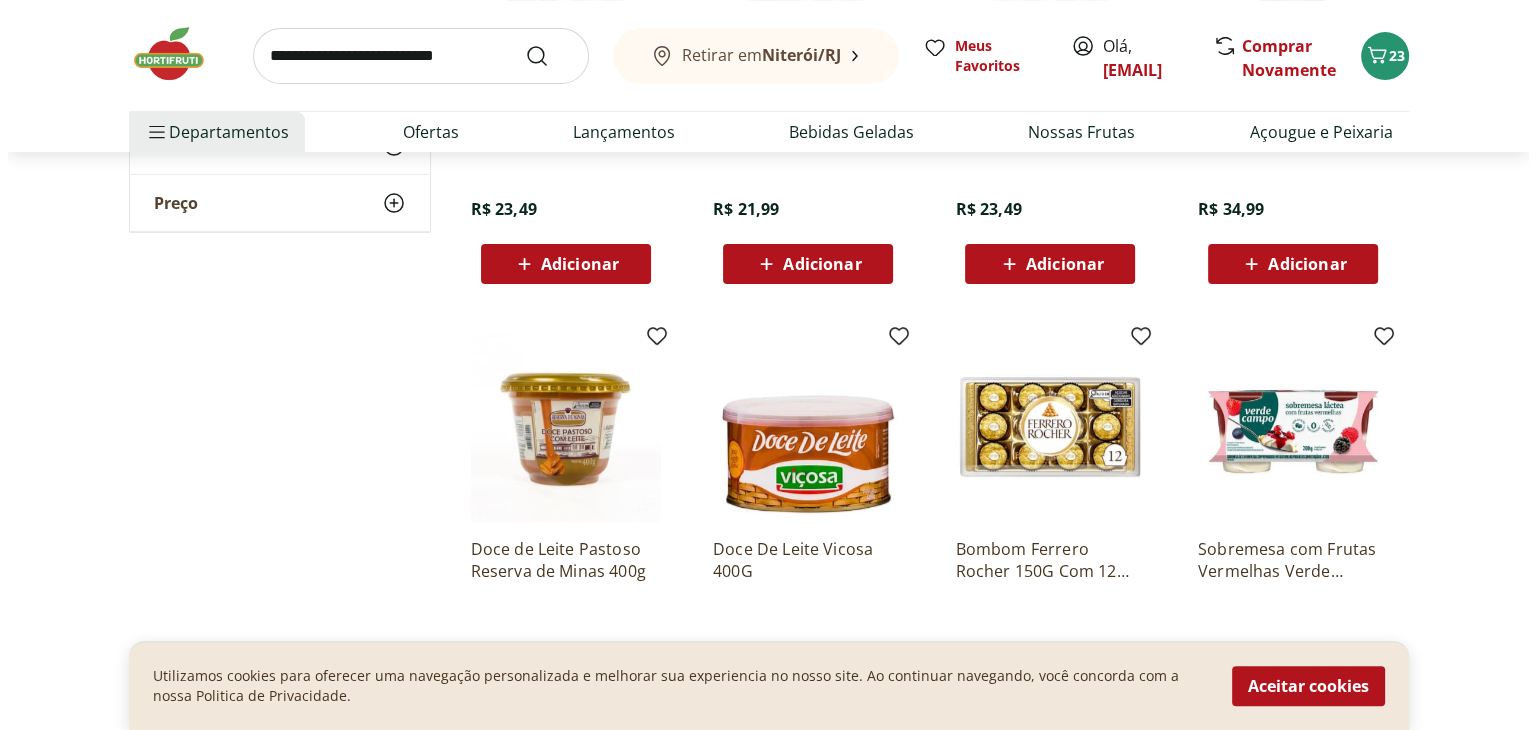 scroll, scrollTop: 0, scrollLeft: 0, axis: both 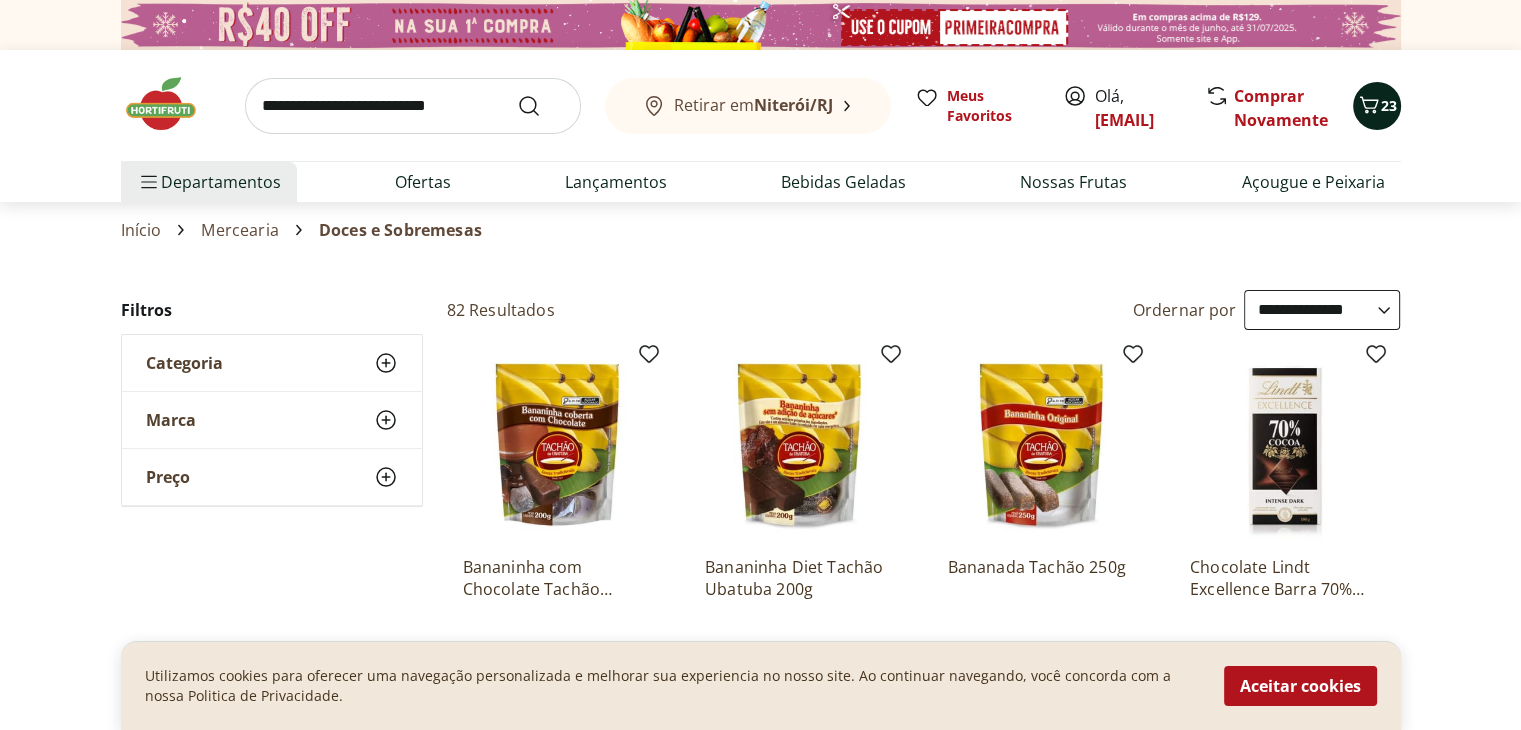 click on "23" at bounding box center [1389, 105] 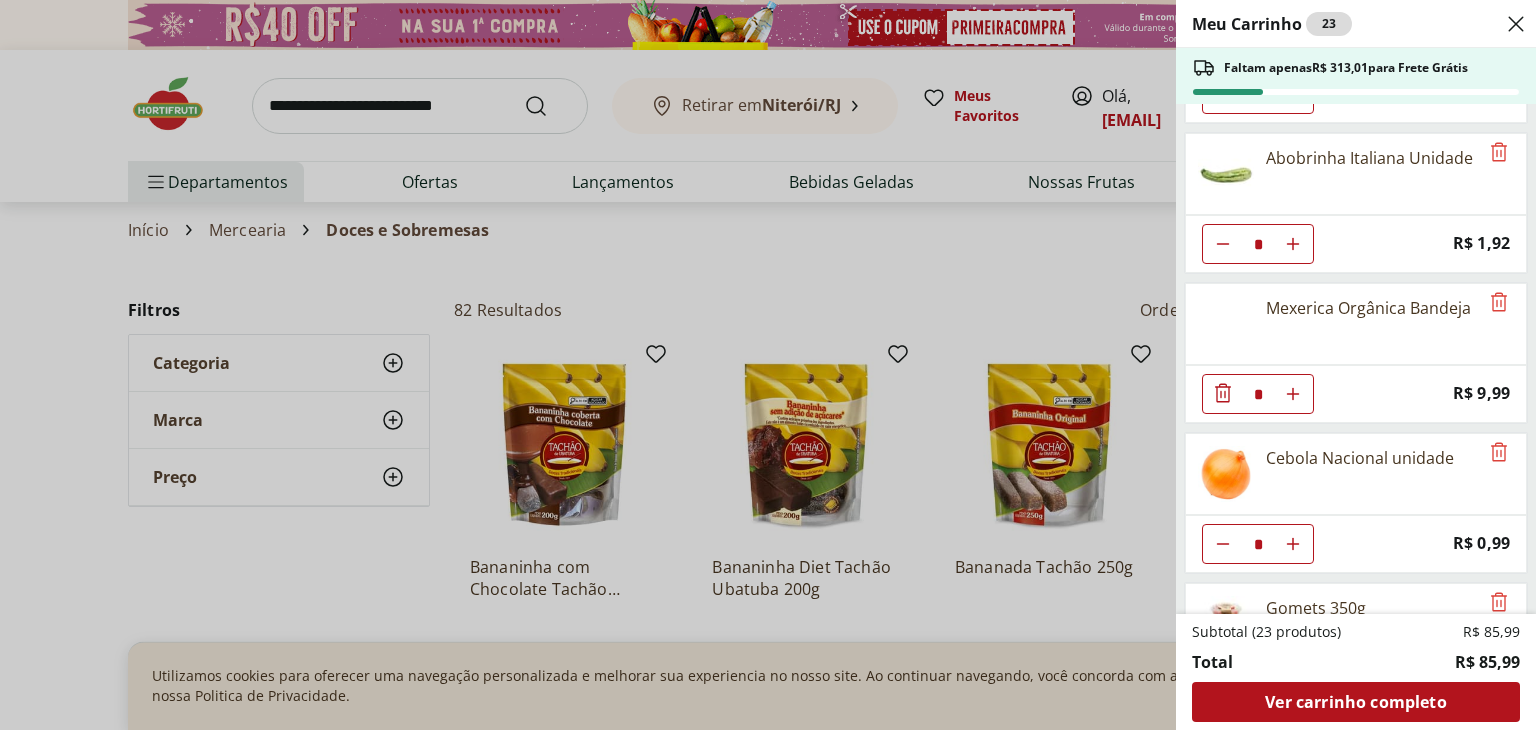 scroll, scrollTop: 986, scrollLeft: 0, axis: vertical 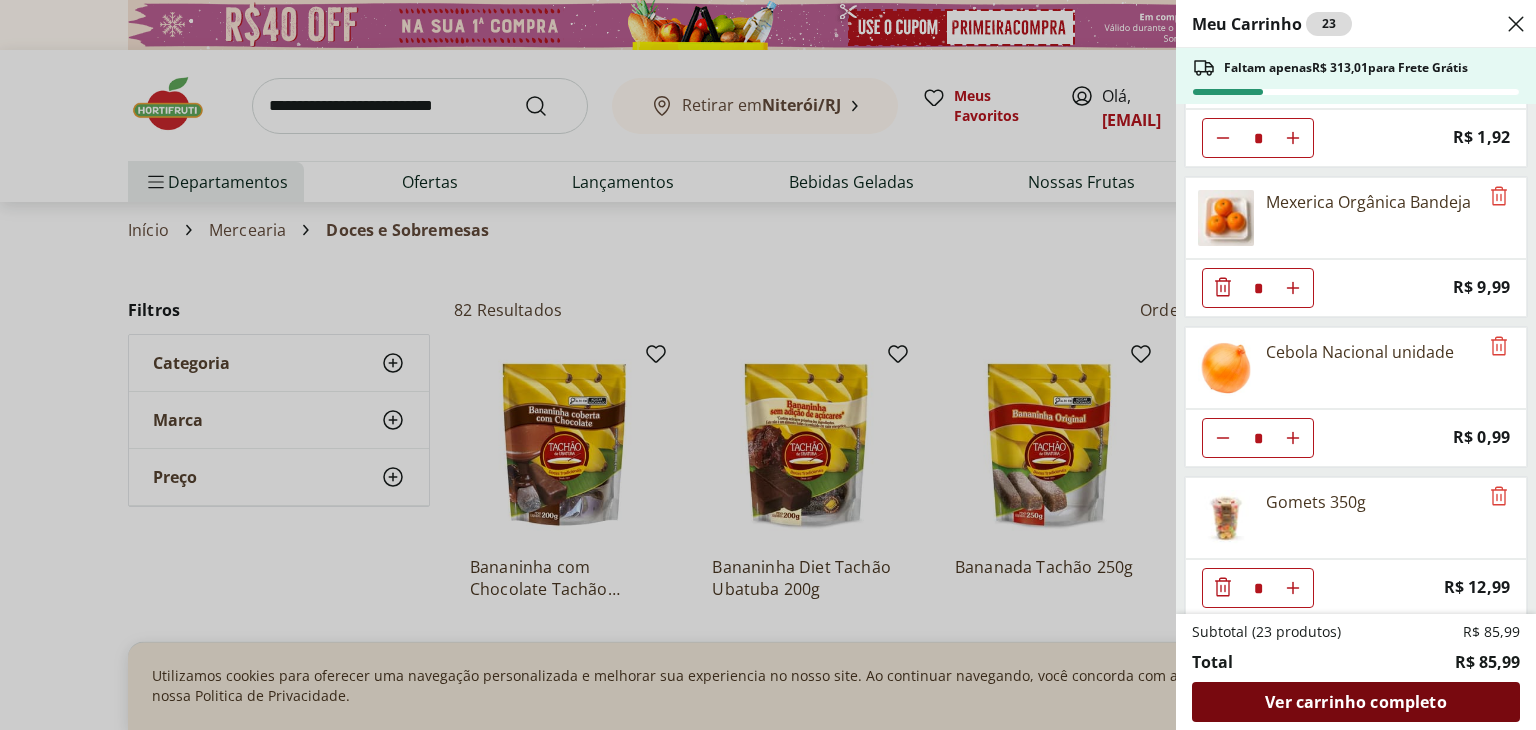 click on "Ver carrinho completo" at bounding box center (1355, 702) 